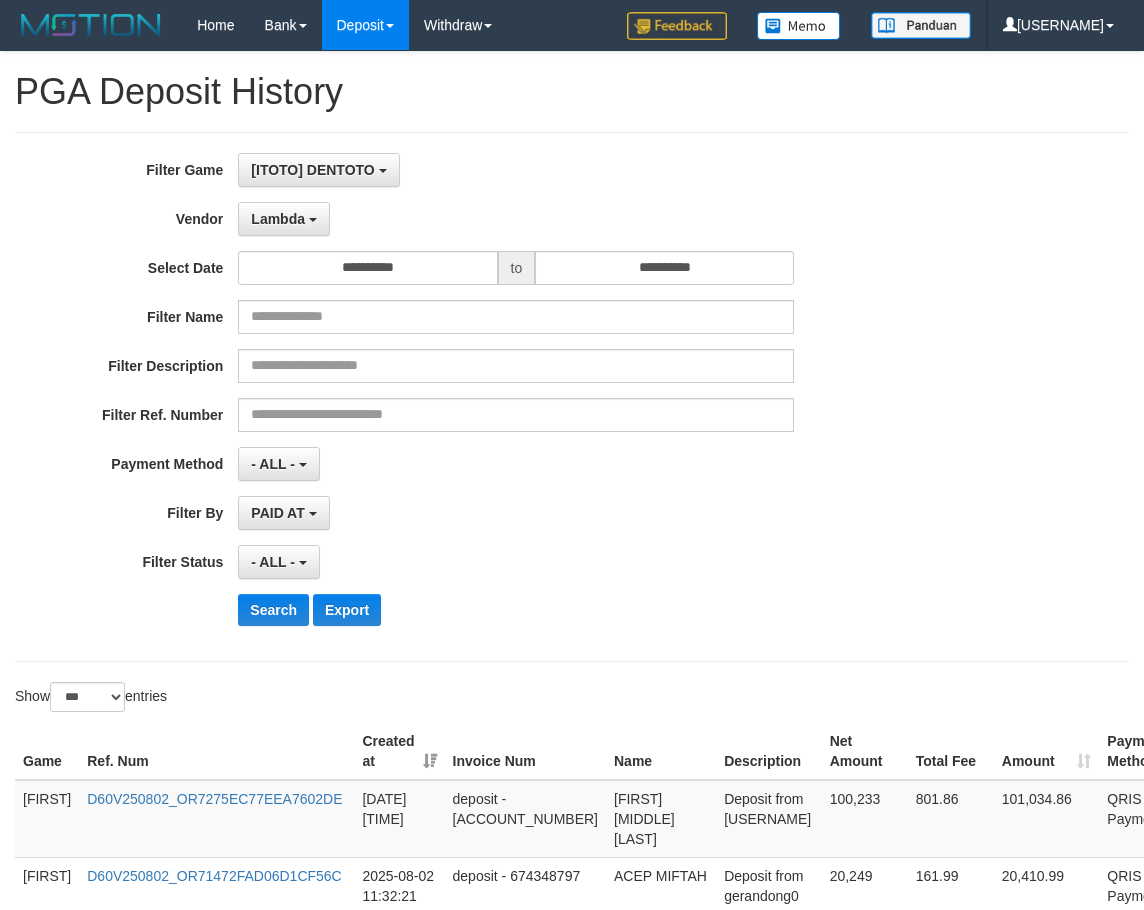 select on "**********" 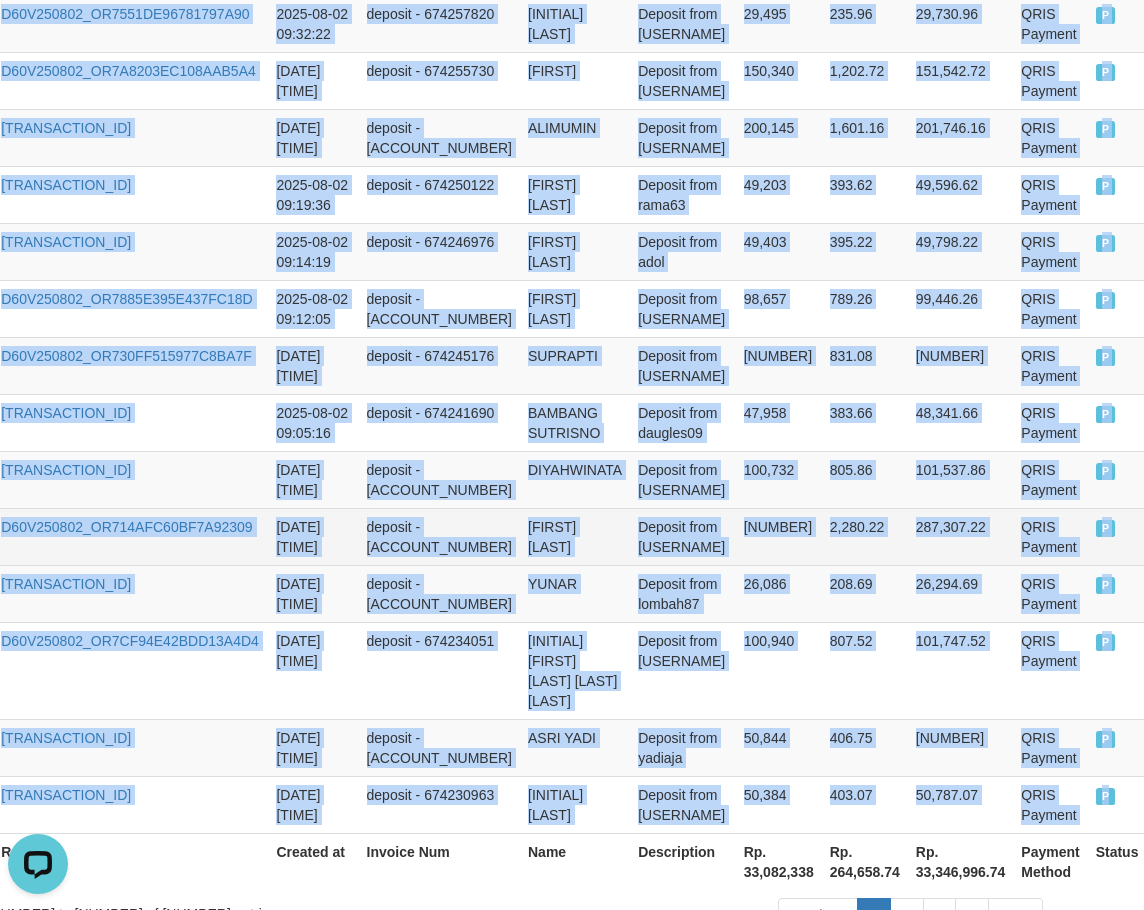 scroll, scrollTop: 0, scrollLeft: 0, axis: both 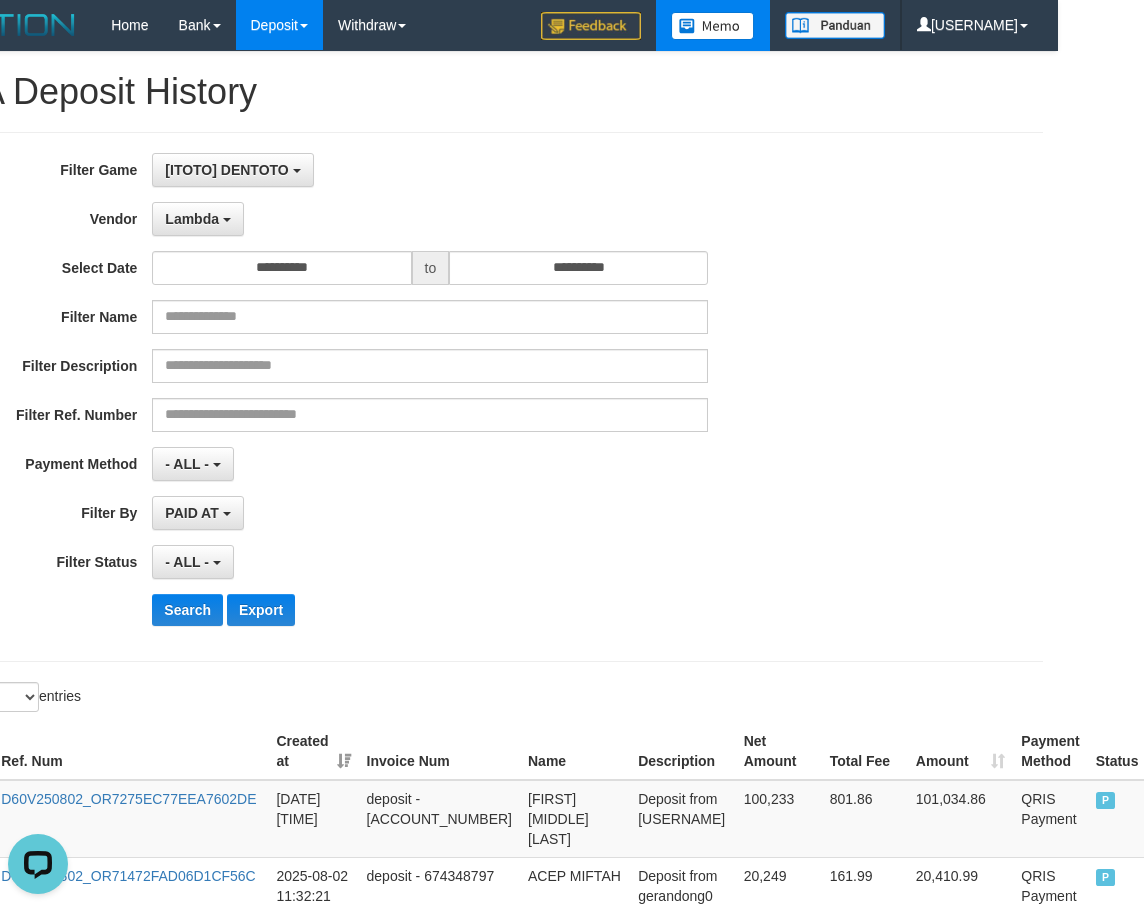 drag, startPoint x: 805, startPoint y: 197, endPoint x: 731, endPoint y: 49, distance: 165.46902 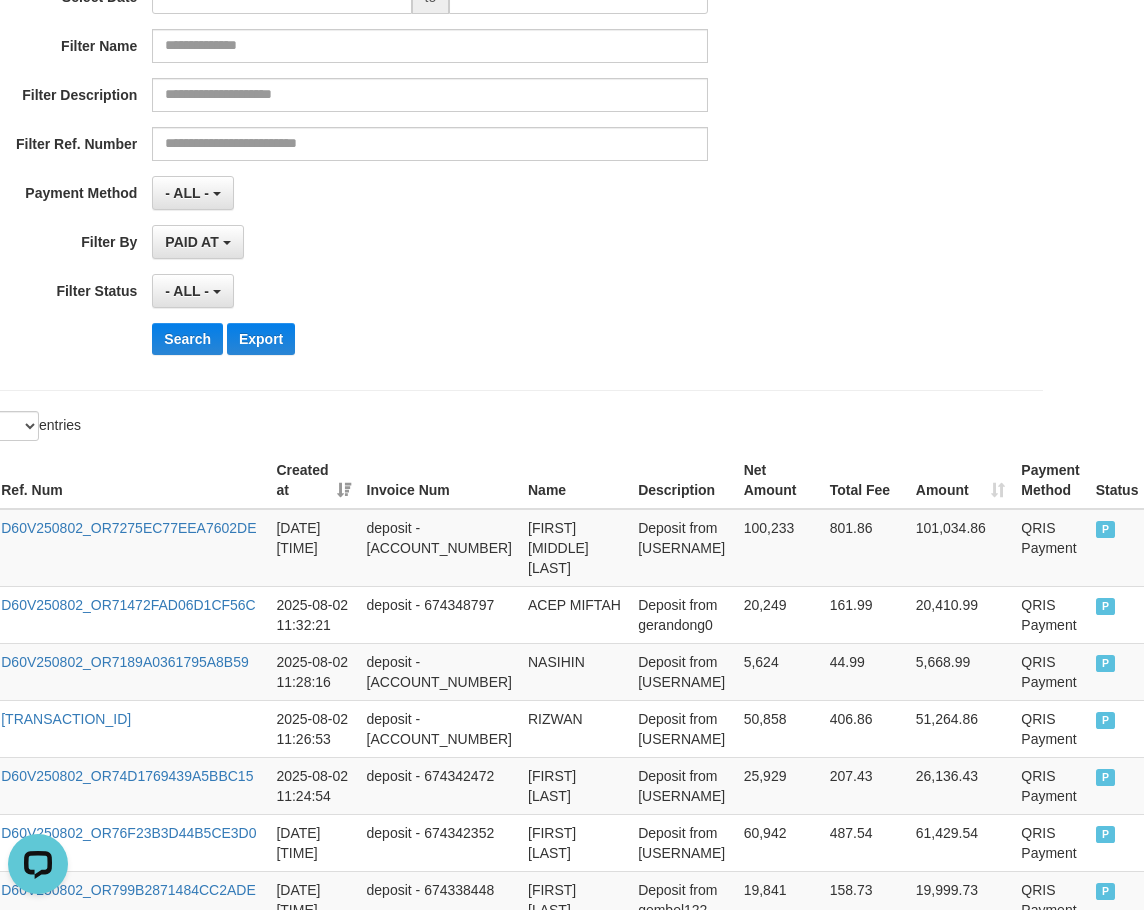 scroll, scrollTop: 333, scrollLeft: 86, axis: both 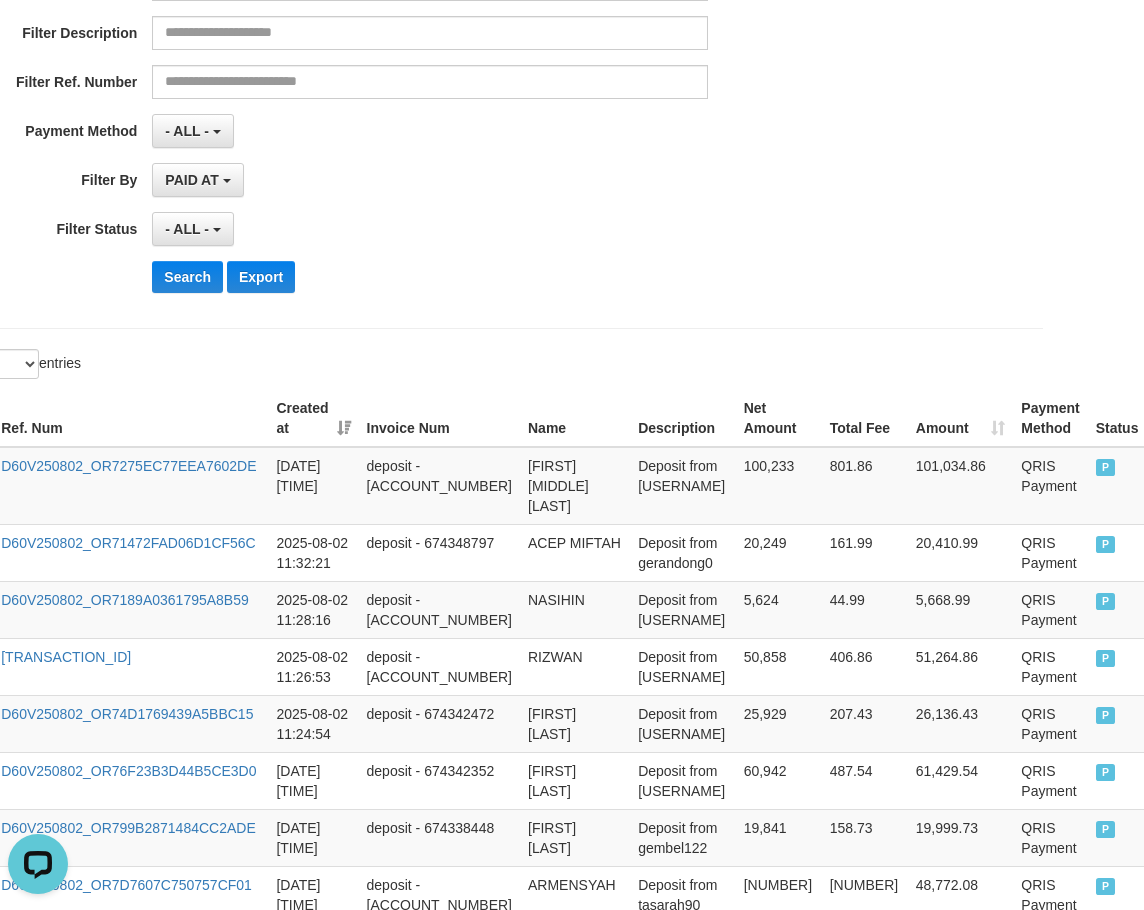 click on "Show  ** ** ** ***  entries" at bounding box center (200, 366) 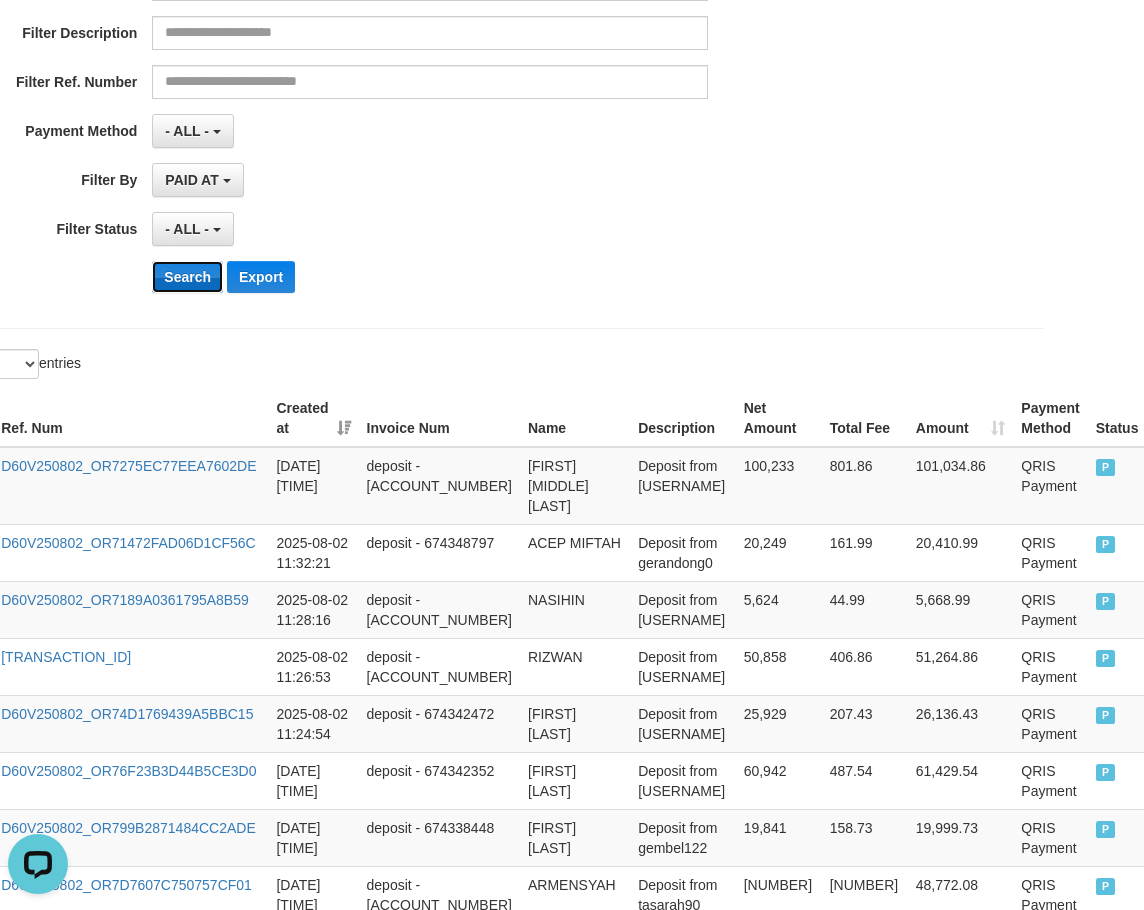 click on "Search" at bounding box center [187, 277] 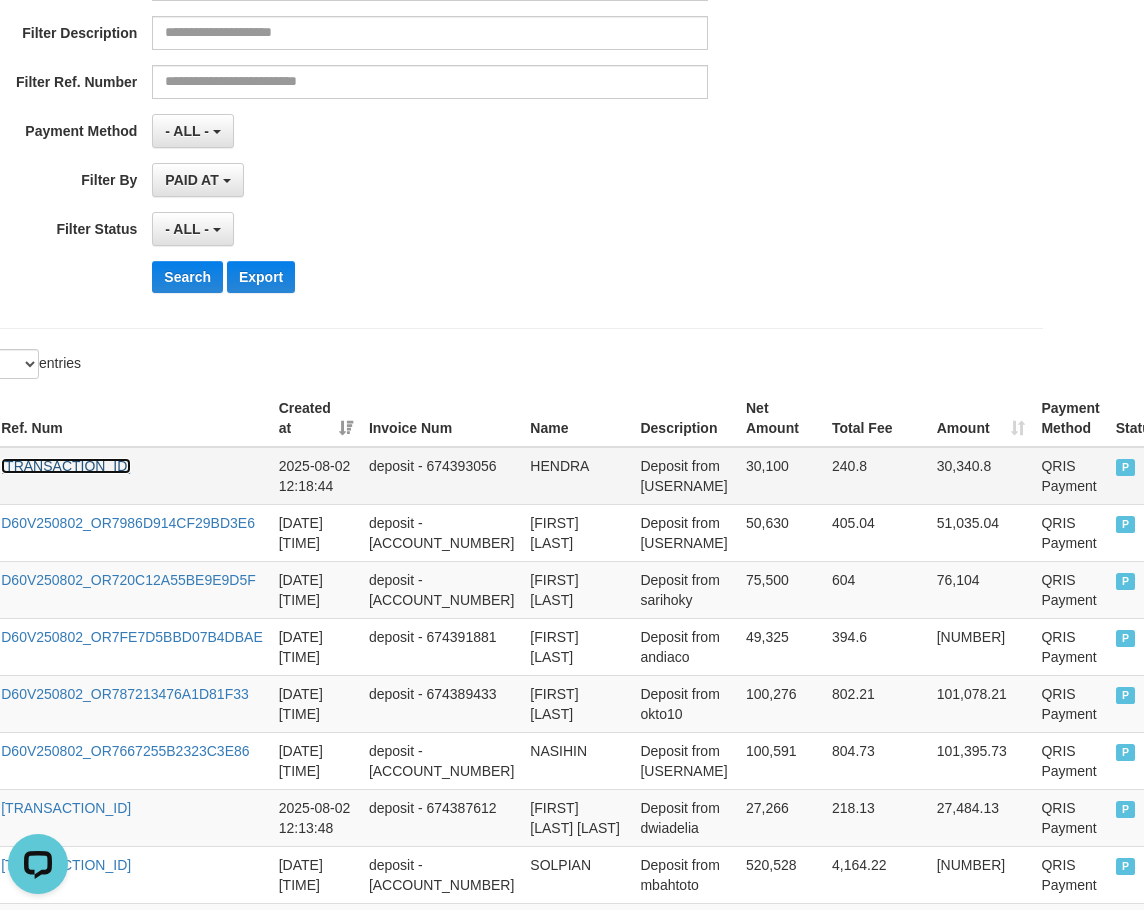 click on "D60V250802_OR73D010EDF14666ABB" at bounding box center [66, 466] 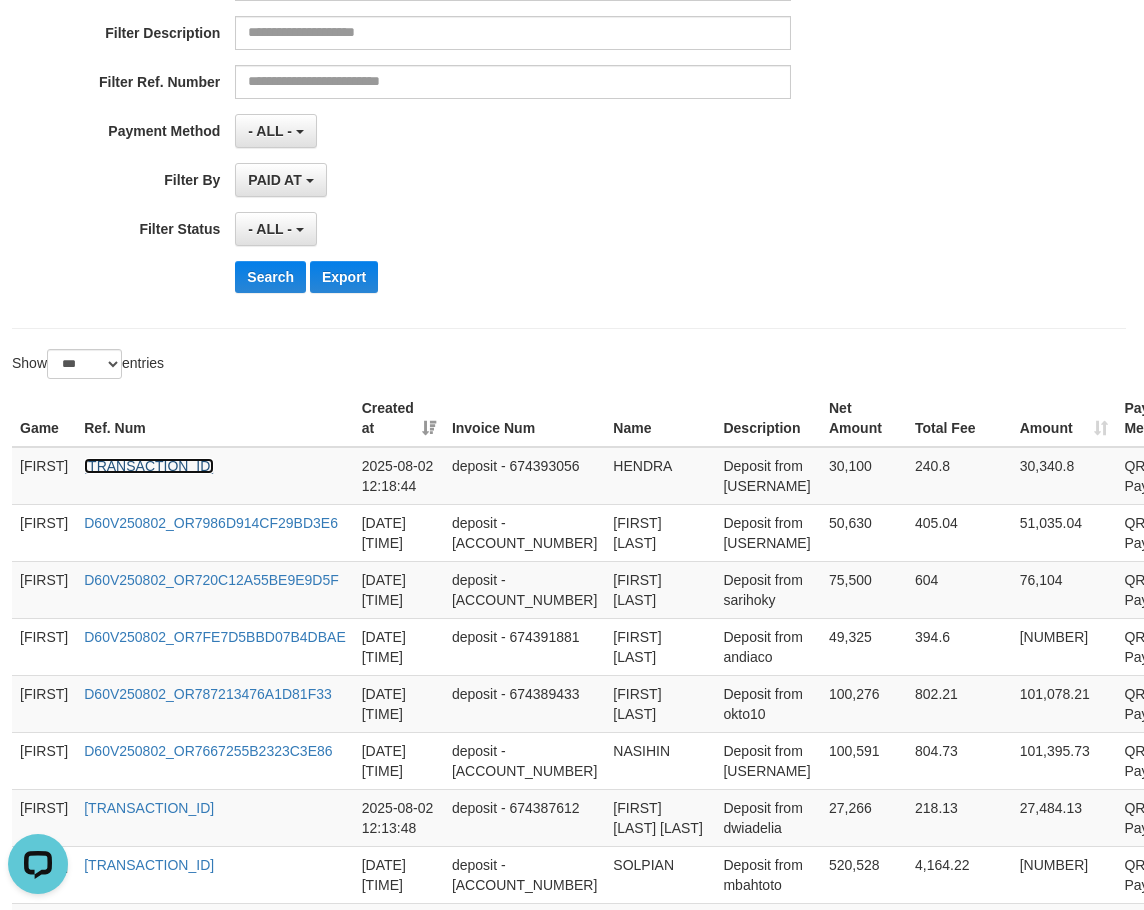 scroll, scrollTop: 333, scrollLeft: 0, axis: vertical 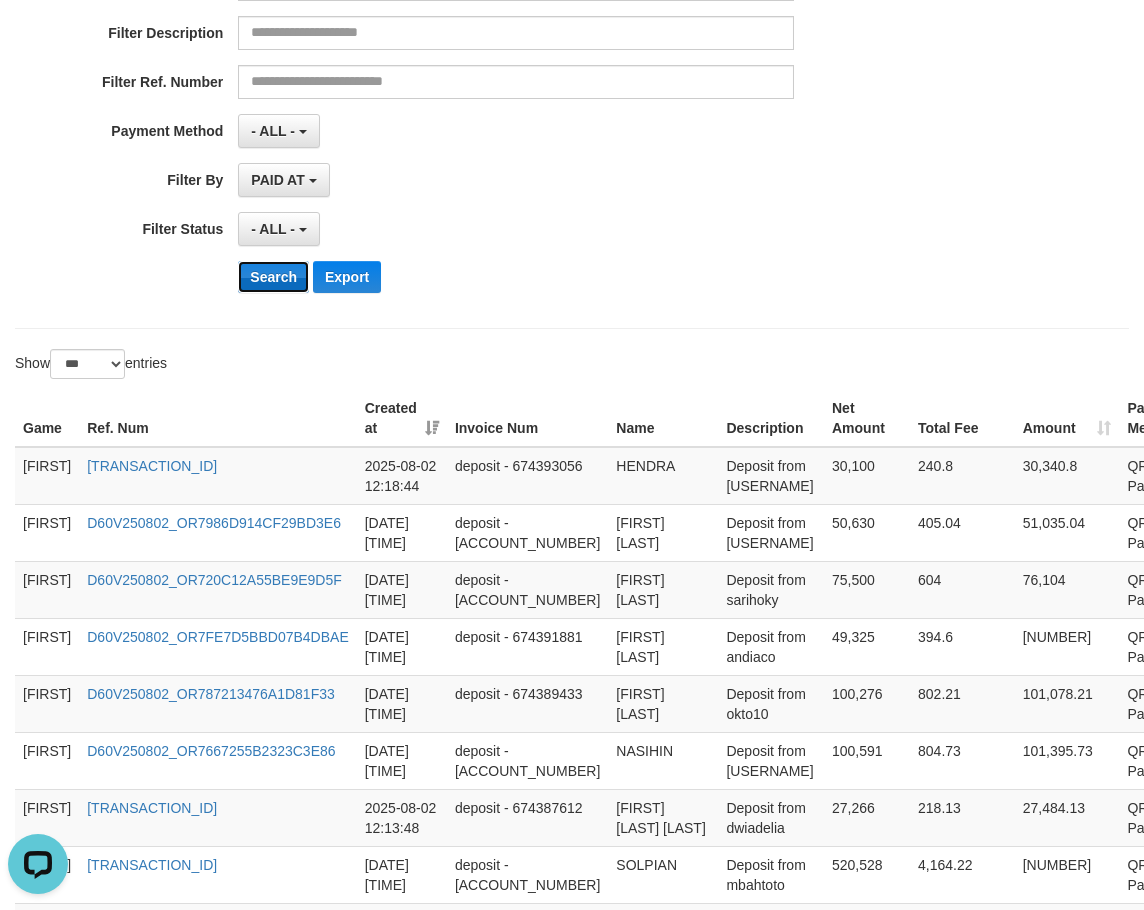 click on "Search" at bounding box center (273, 277) 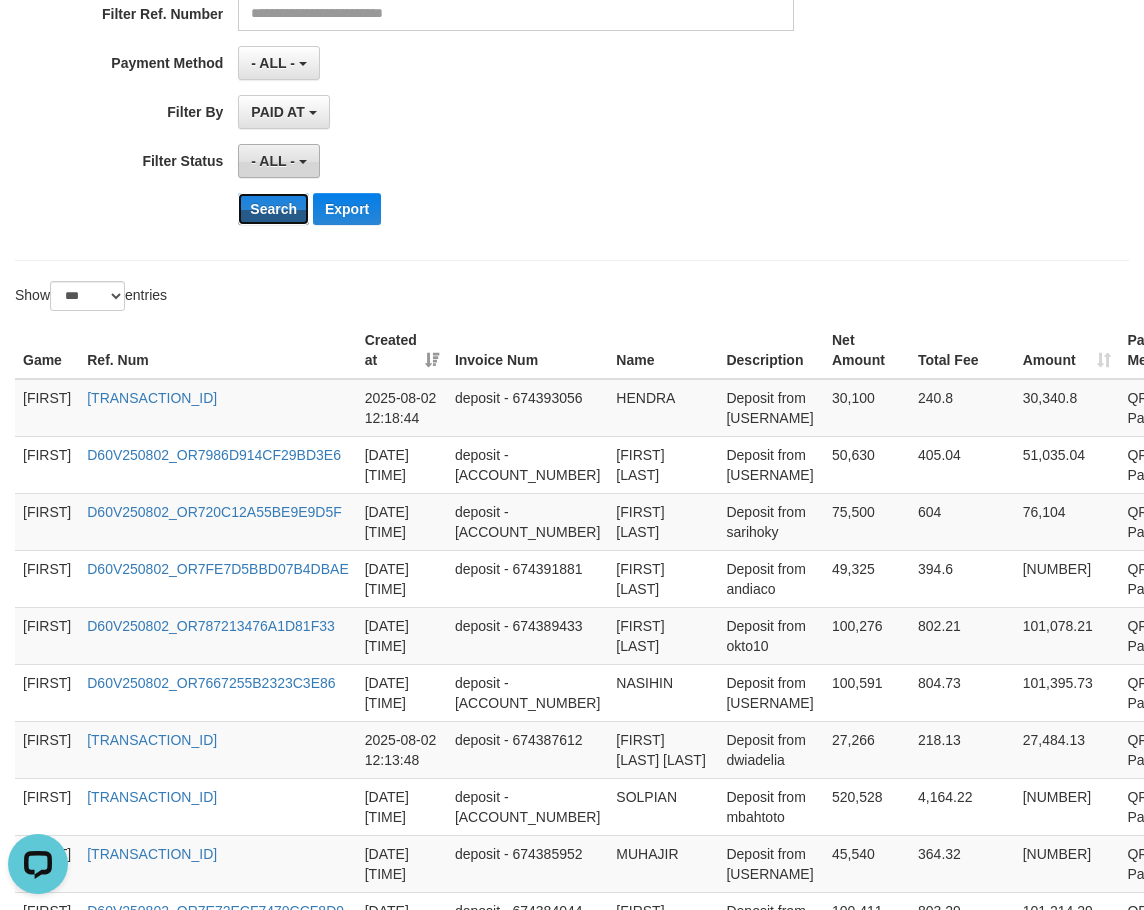 scroll, scrollTop: 333, scrollLeft: 0, axis: vertical 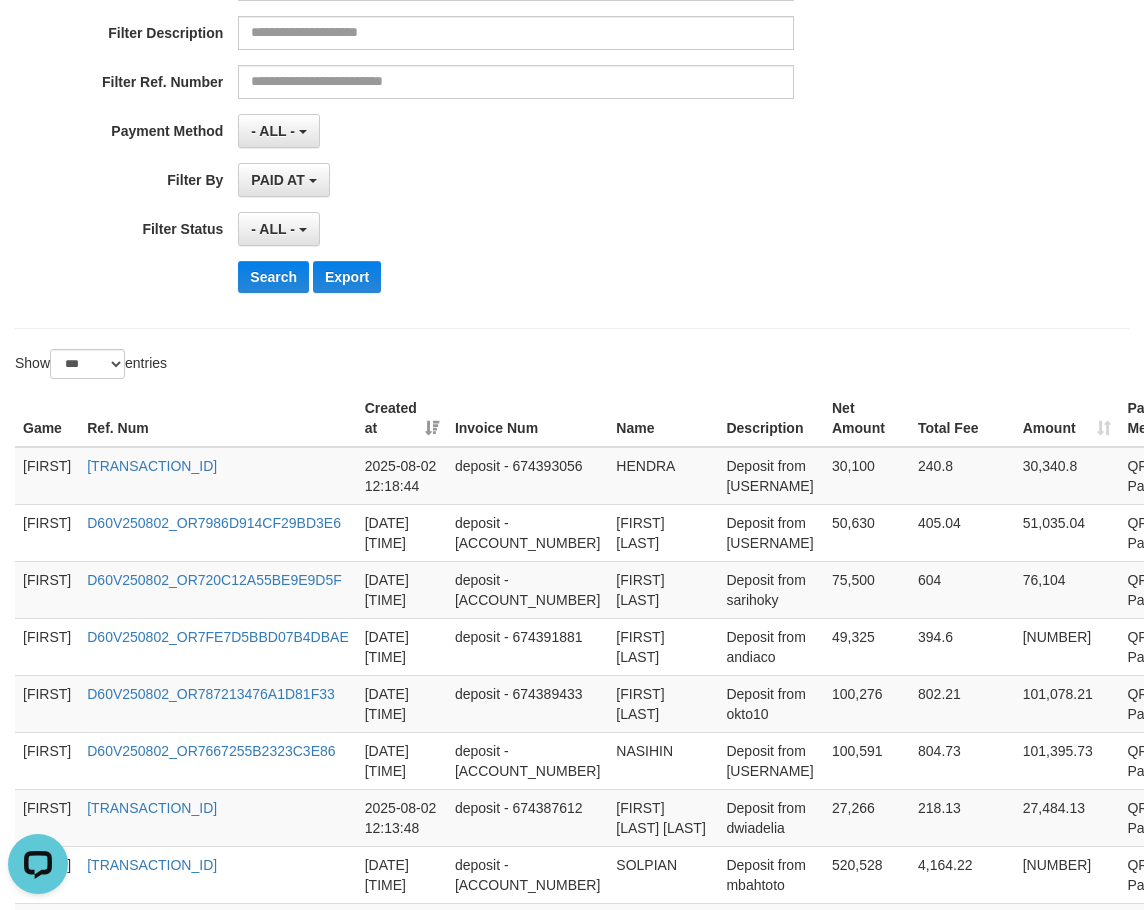 drag, startPoint x: 289, startPoint y: 351, endPoint x: 293, endPoint y: 361, distance: 10.770329 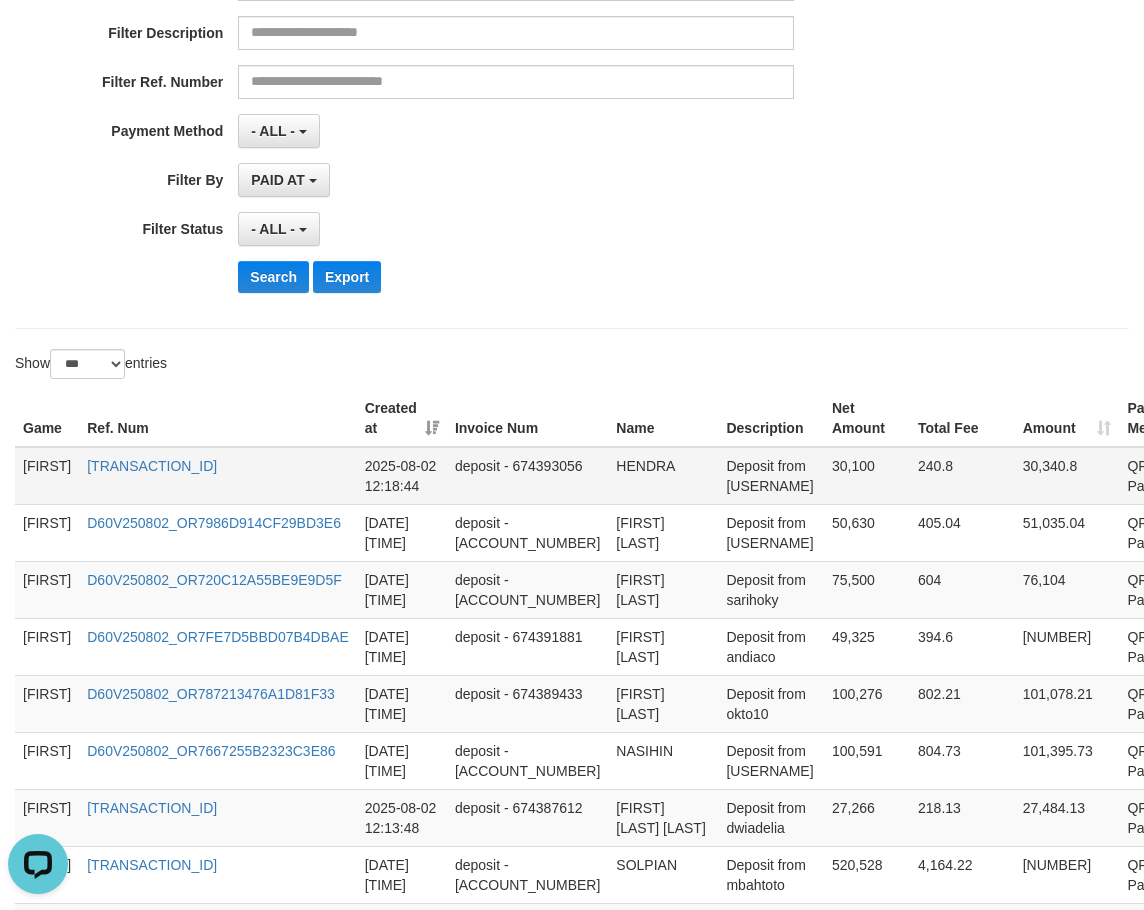 click on "[FIRST]" at bounding box center (47, 476) 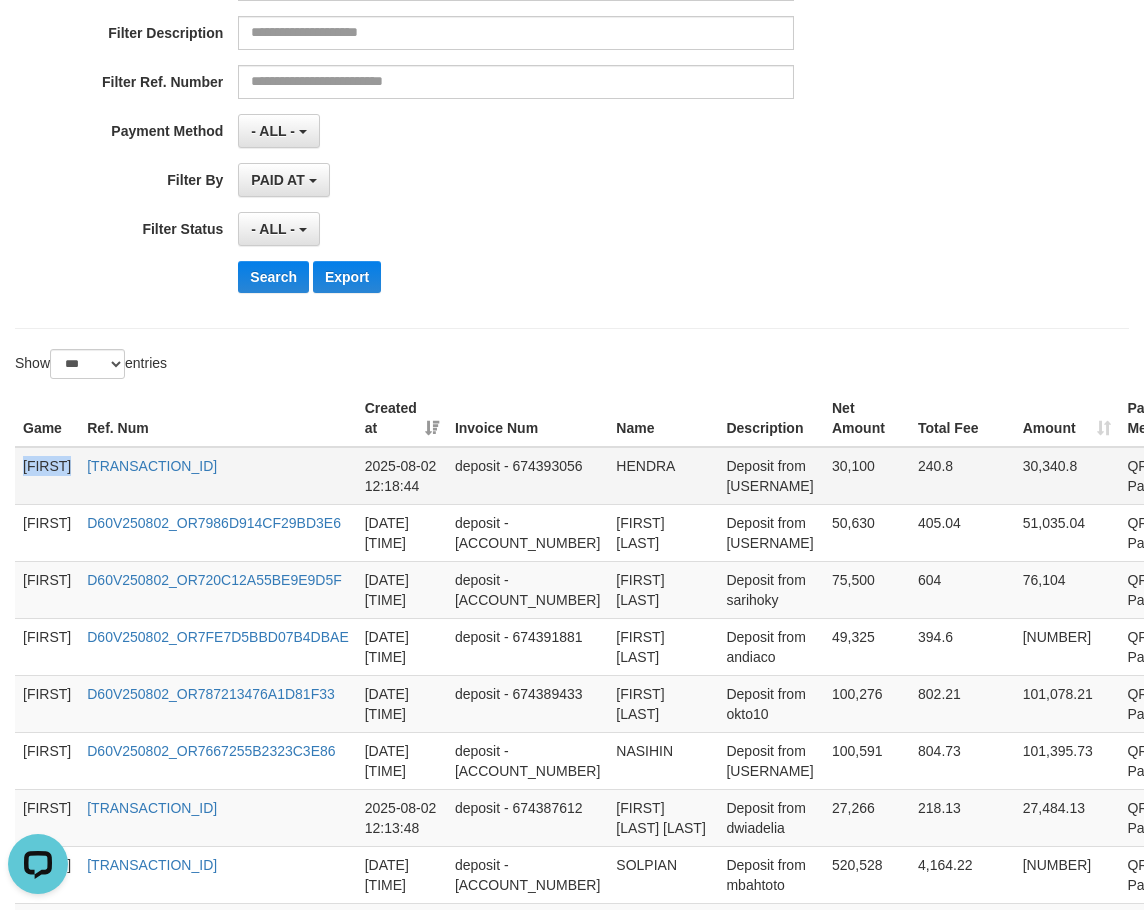 click on "[FIRST]" at bounding box center (47, 476) 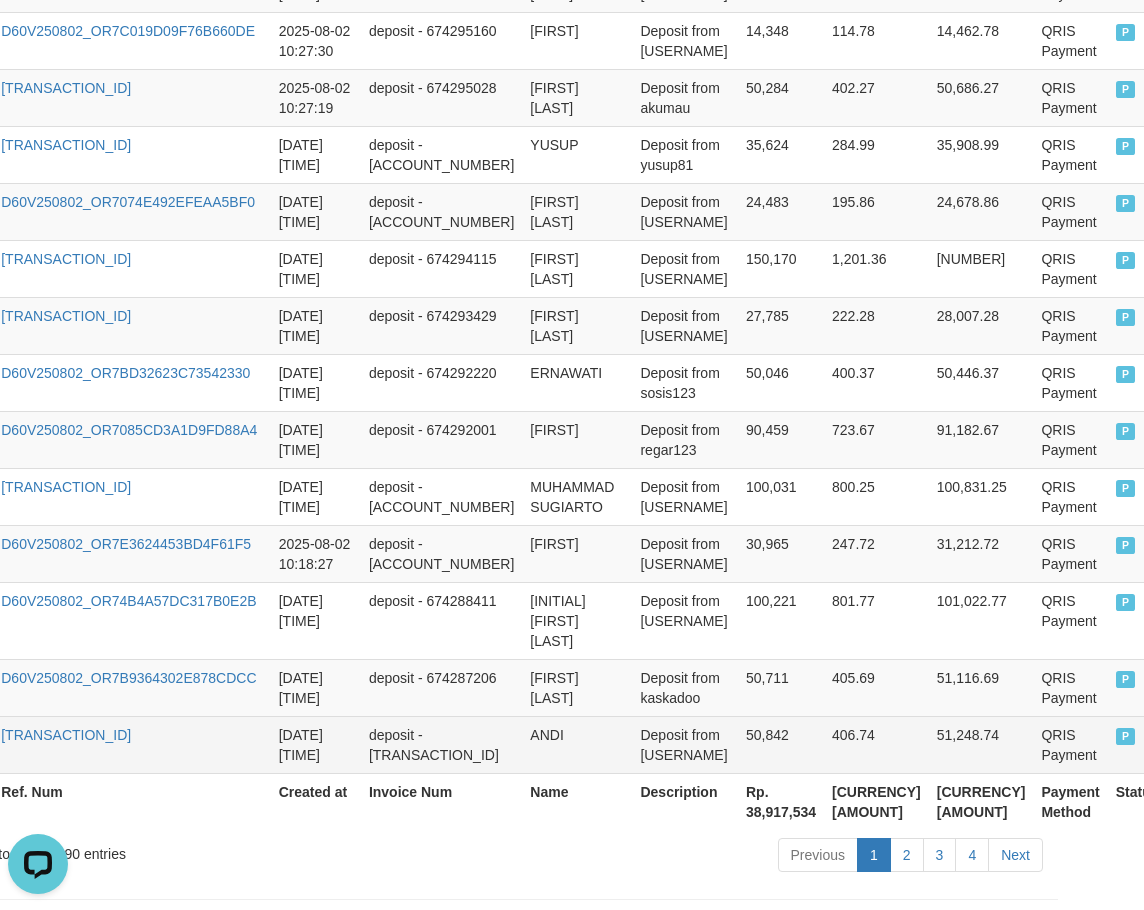 scroll, scrollTop: 5787, scrollLeft: 87, axis: both 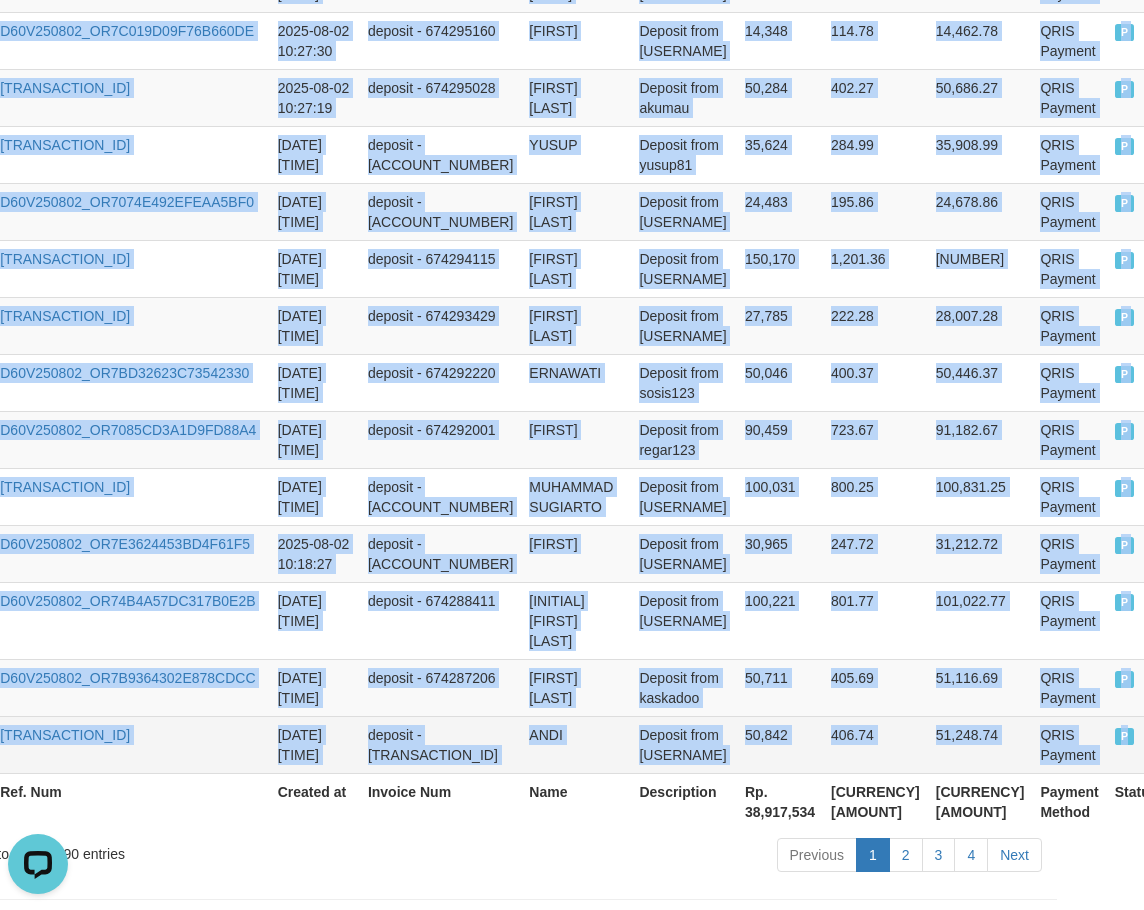 click on "P" at bounding box center (1136, 744) 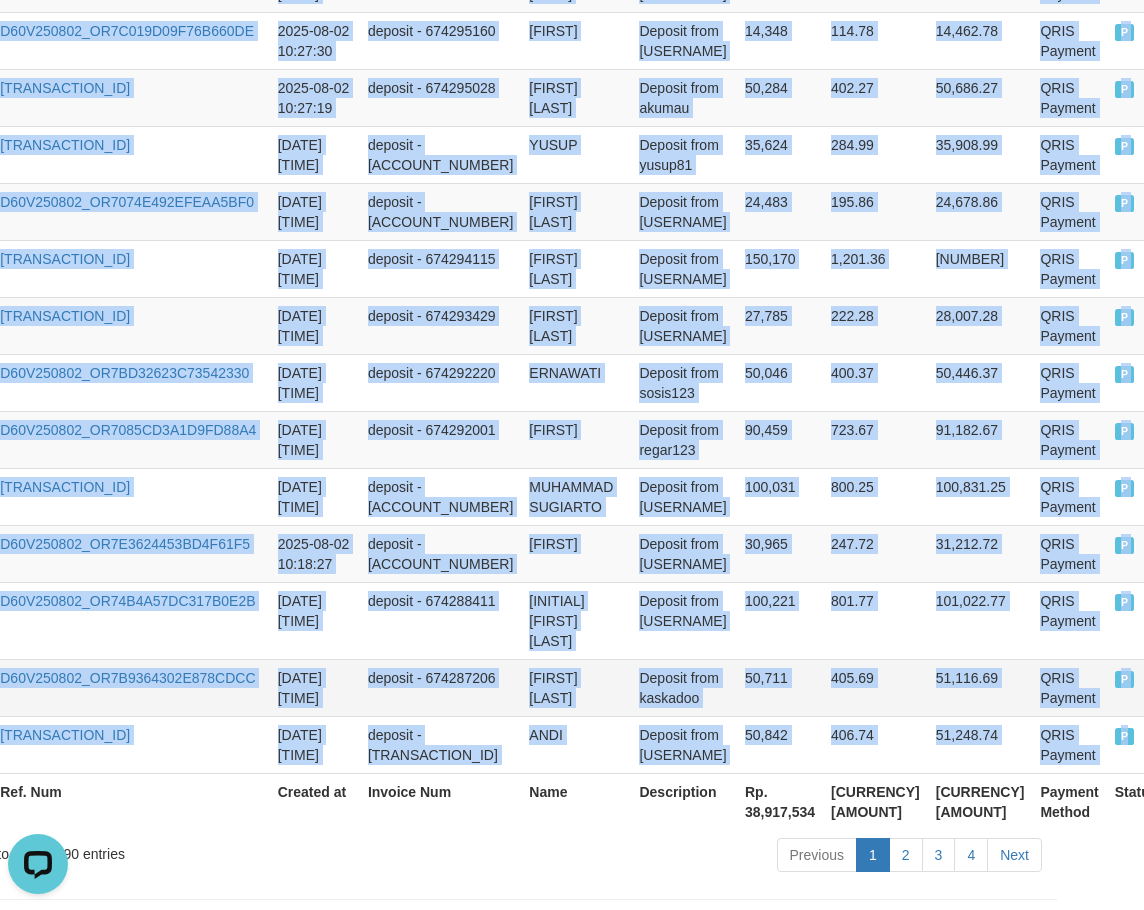 copy on "DENTOTO D60V250802_OR73D010EDF14666ABB 2025-08-02 12:18:44 deposit - 674393056 HENDRA Deposit from tron365 30,100 240.8 30,340.8 QRIS Payment P   DENTOTO D60V250802_OR7986D914CF29BD3E6 2025-08-02 12:18:13 deposit - 674392499 IMAN ROHIMAN Deposit from opecswan 50,630 405.04 51,035.04 QRIS Payment P   DENTOTO D60V250802_OR720C12A55BE9E9D5F 2025-08-02 12:17:43 deposit - 674391944 LINDA ARI DWI SAFITRI Deposit from sarihoky 75,500 604 76,104 QRIS Payment P   DENTOTO D60V250802_OR7FE7D5BBD07B4DBAE 2025-08-02 12:17:40 deposit - 674391881 JULIANTI Deposit from andiaco 49,325 394.6 49,719.6 QRIS Payment P   DENTOTO D60V250802_OR787213476A1D81F33 2025-08-02 12:15:23 deposit - 674389433 OKTOVIANUS NAHAK Deposit from okto10 100,276 802.21 101,078.21 QRIS Payment P   DENTOTO D60V250802_OR7667255B2323C3E86 2025-08-02 12:15:12 deposit - 674389203 NASIHIN Deposit from cawet79 100,591 804.73 101,395.73 QRIS Payment P   DENTOTO D60V250802_OR7BA7A081D7FA3334C 2025-08-02 12:13:48 deposit - 674387612 MARSHA ISABEL PUTRI Depos..." 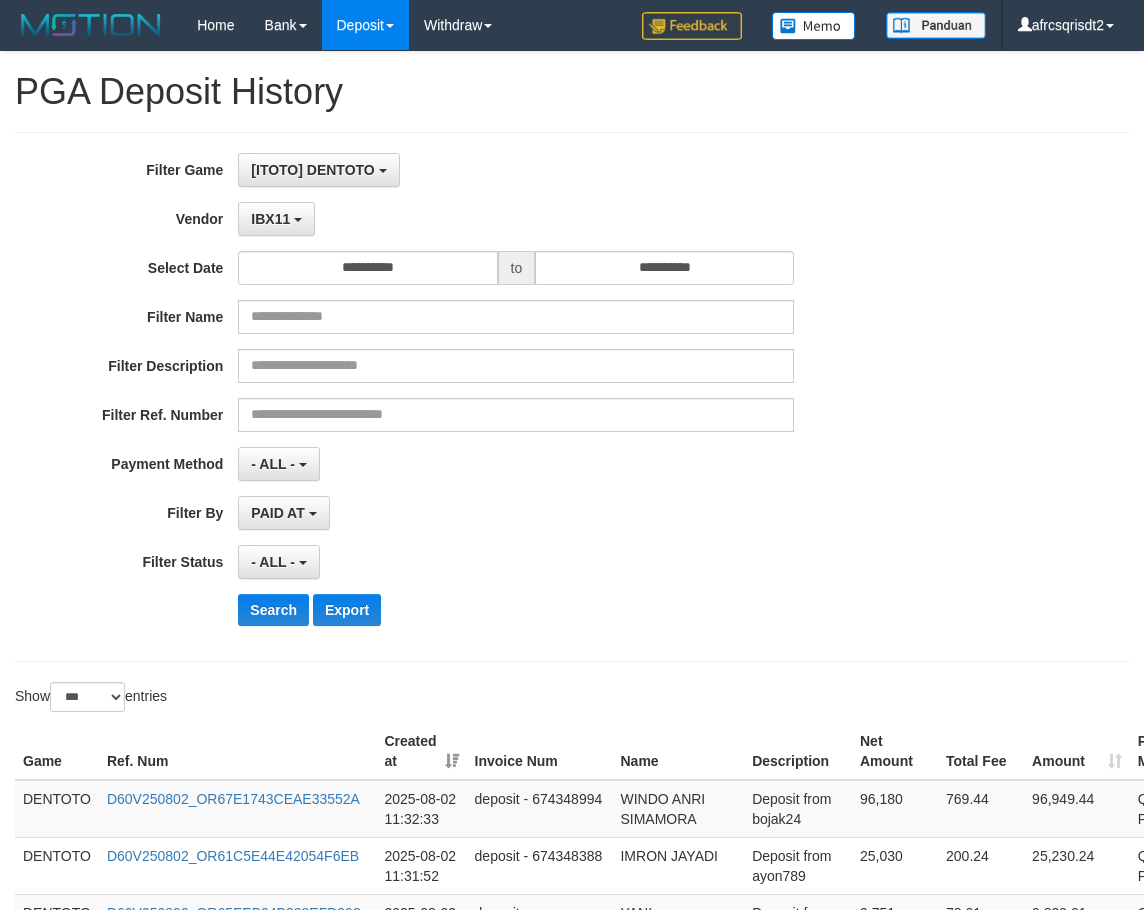 select on "**********" 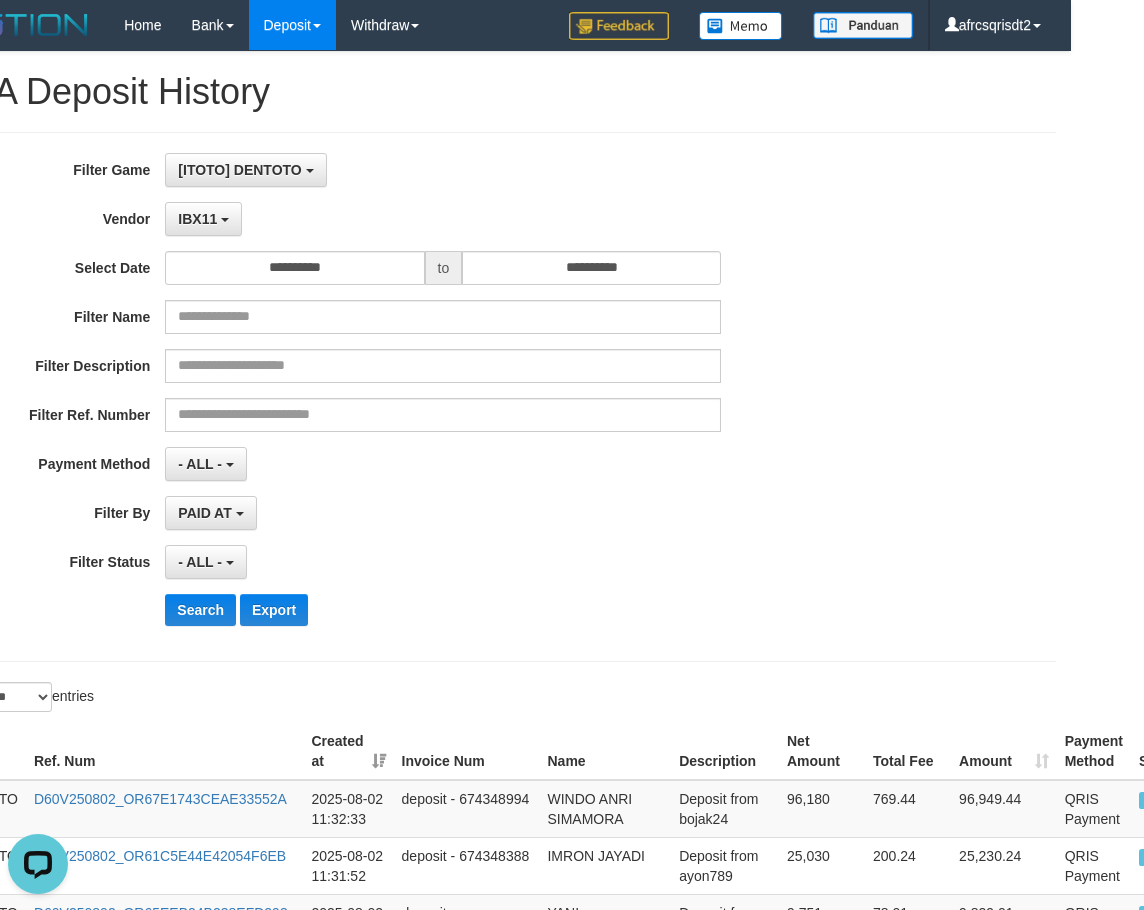 scroll, scrollTop: 0, scrollLeft: 0, axis: both 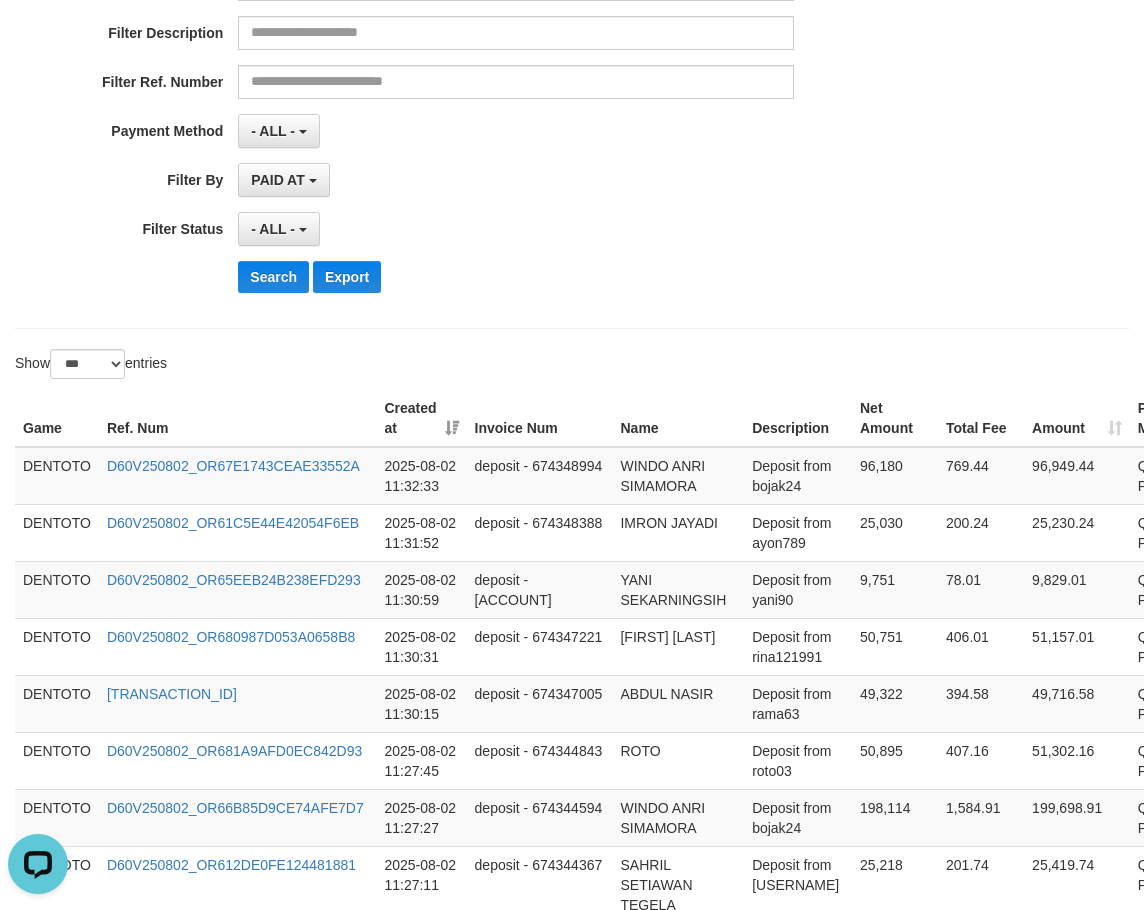 click on "Search
Export" at bounding box center (476, 277) 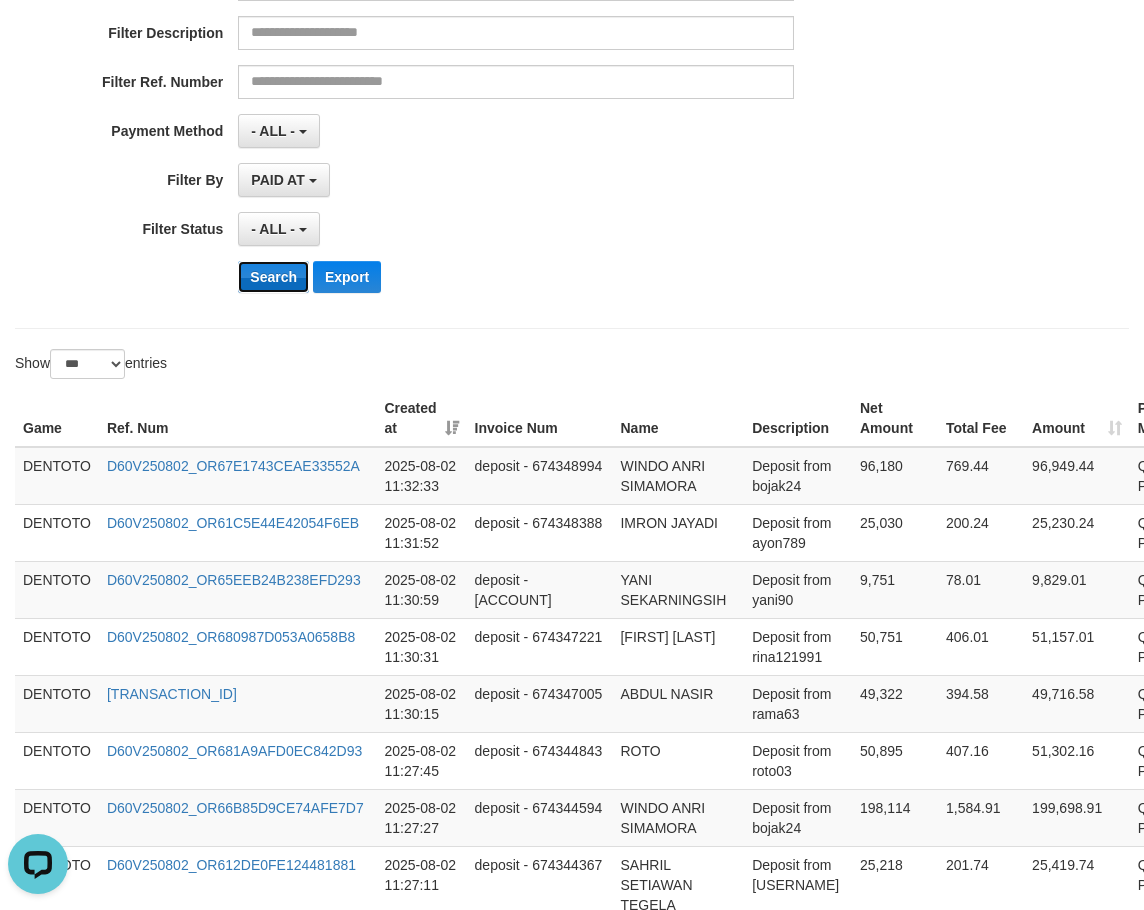 click on "Search" at bounding box center (273, 277) 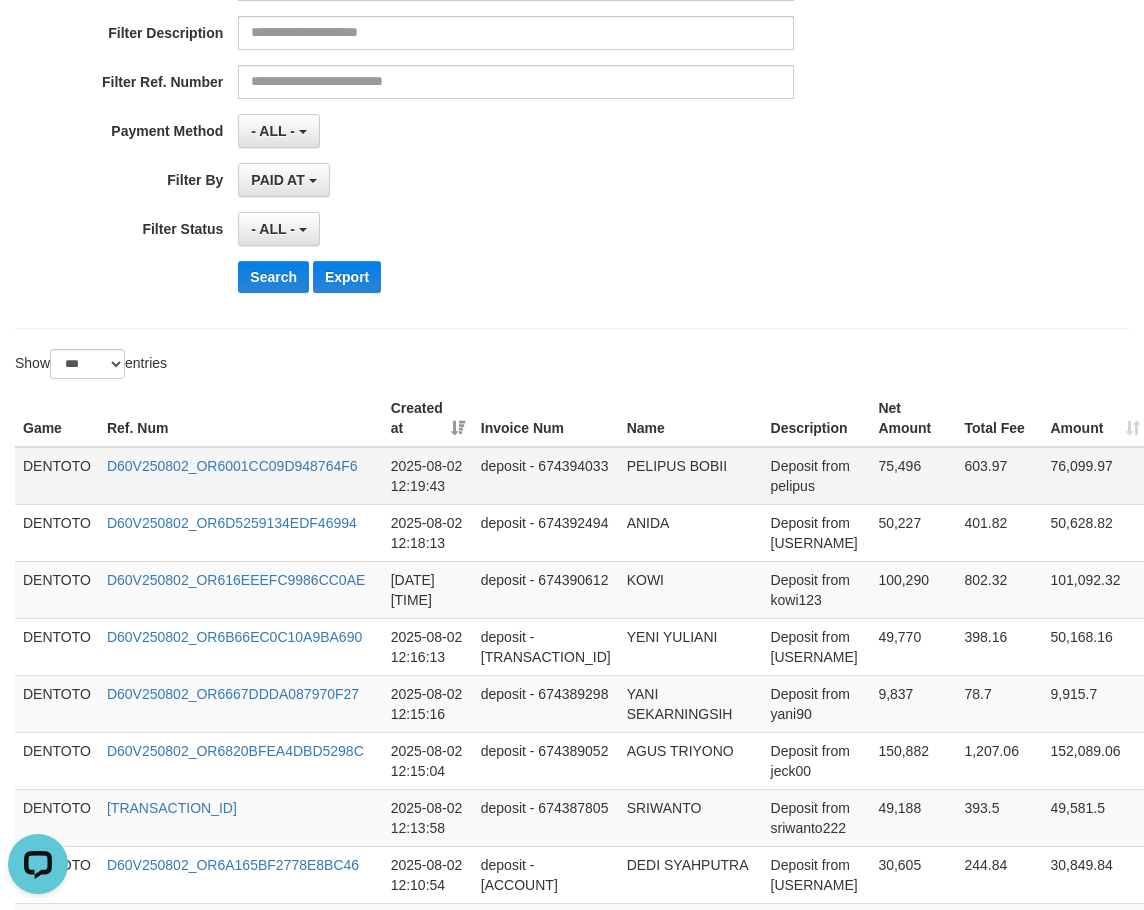 click on "[FIRST]" at bounding box center [57, 476] 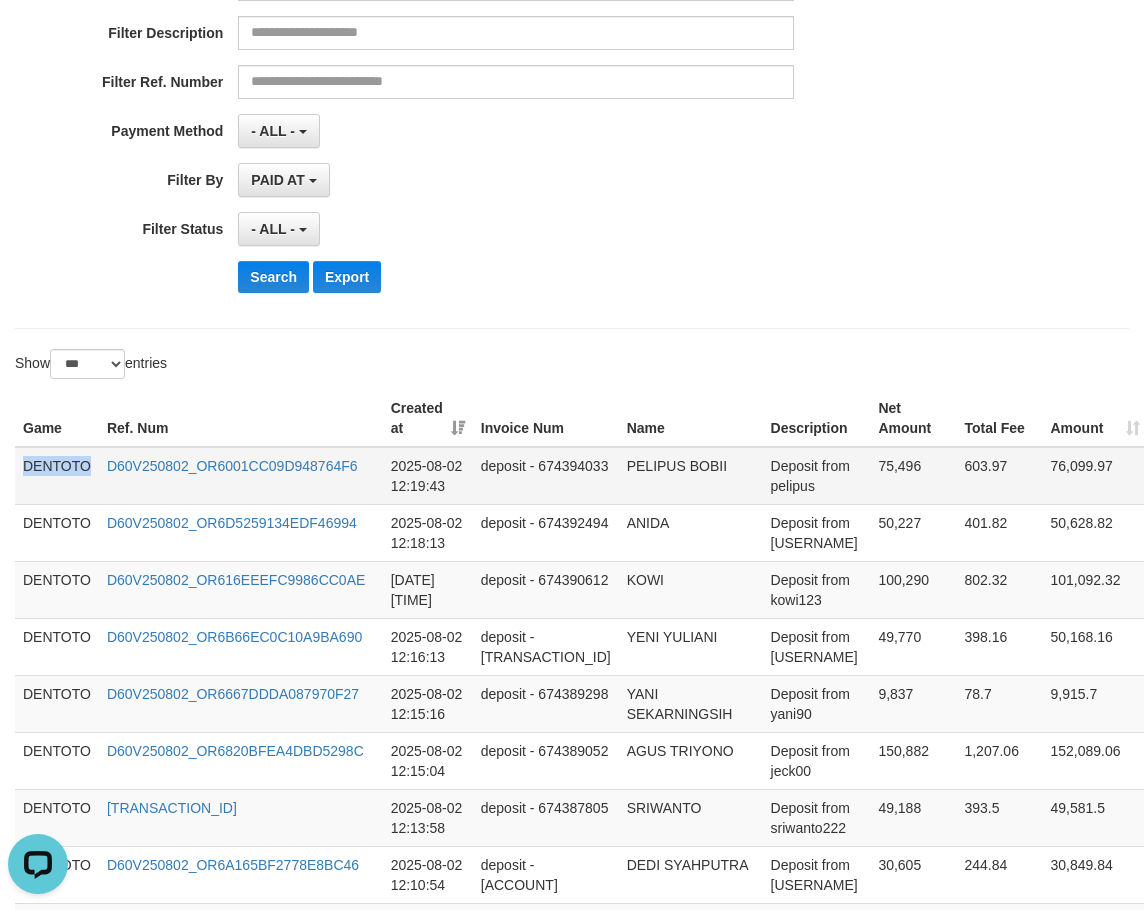 click on "[FIRST]" at bounding box center (57, 476) 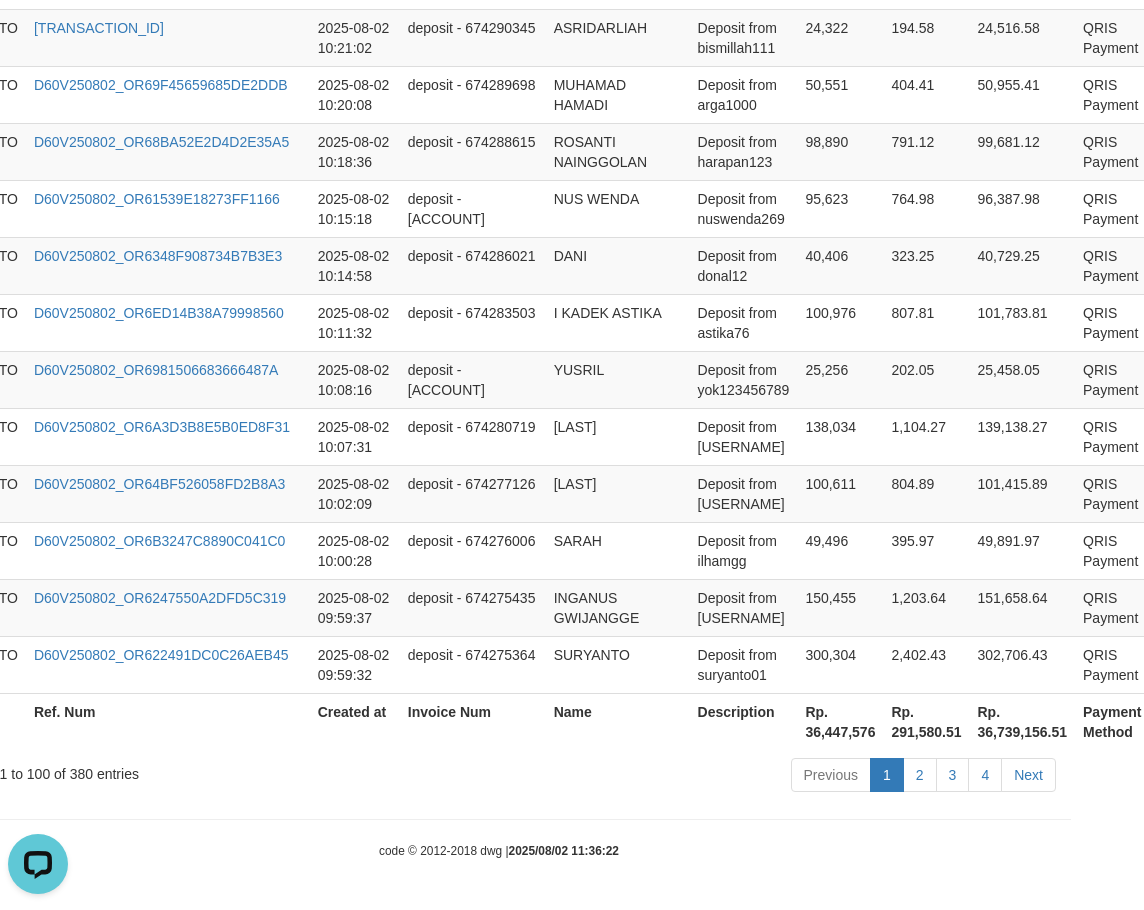 scroll, scrollTop: 5787, scrollLeft: 79, axis: both 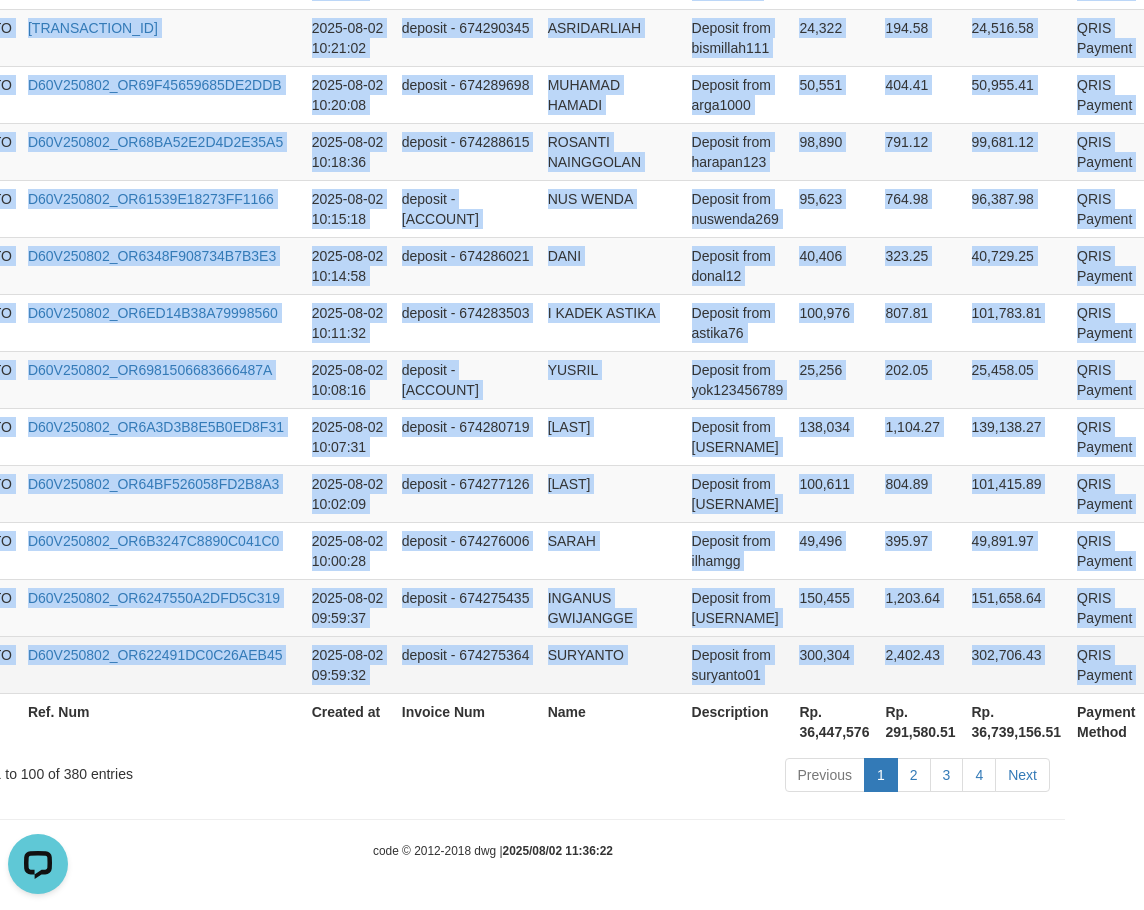 click on "P" at bounding box center [1172, 664] 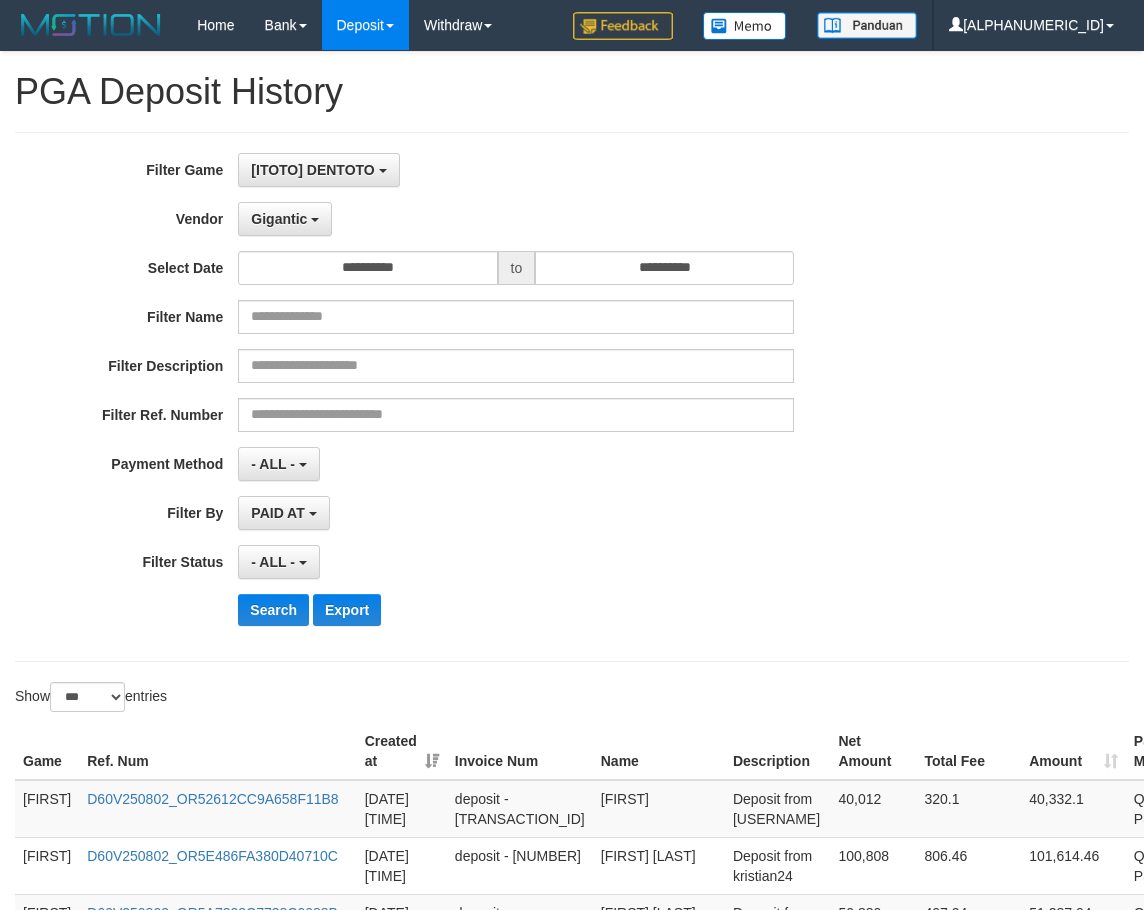 select on "**********" 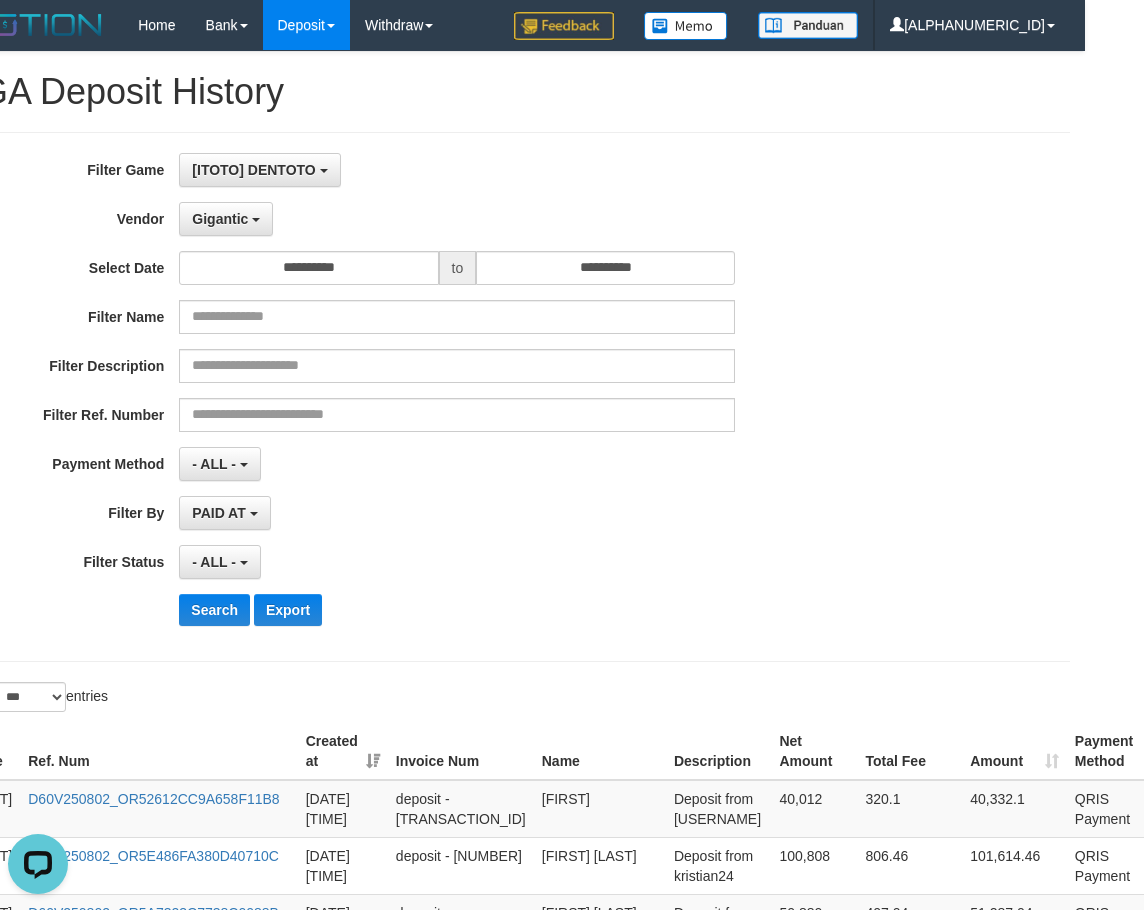 scroll, scrollTop: 0, scrollLeft: 59, axis: horizontal 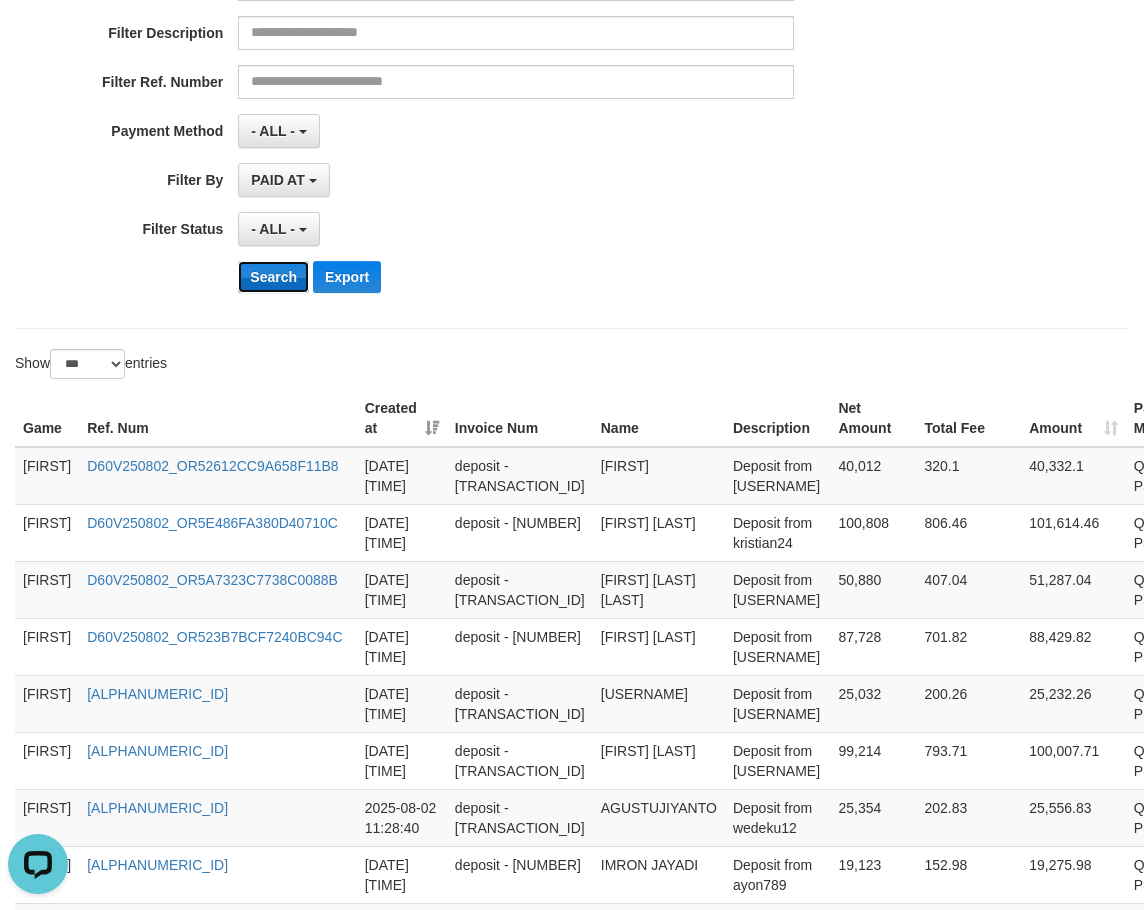 click on "Search" at bounding box center (273, 277) 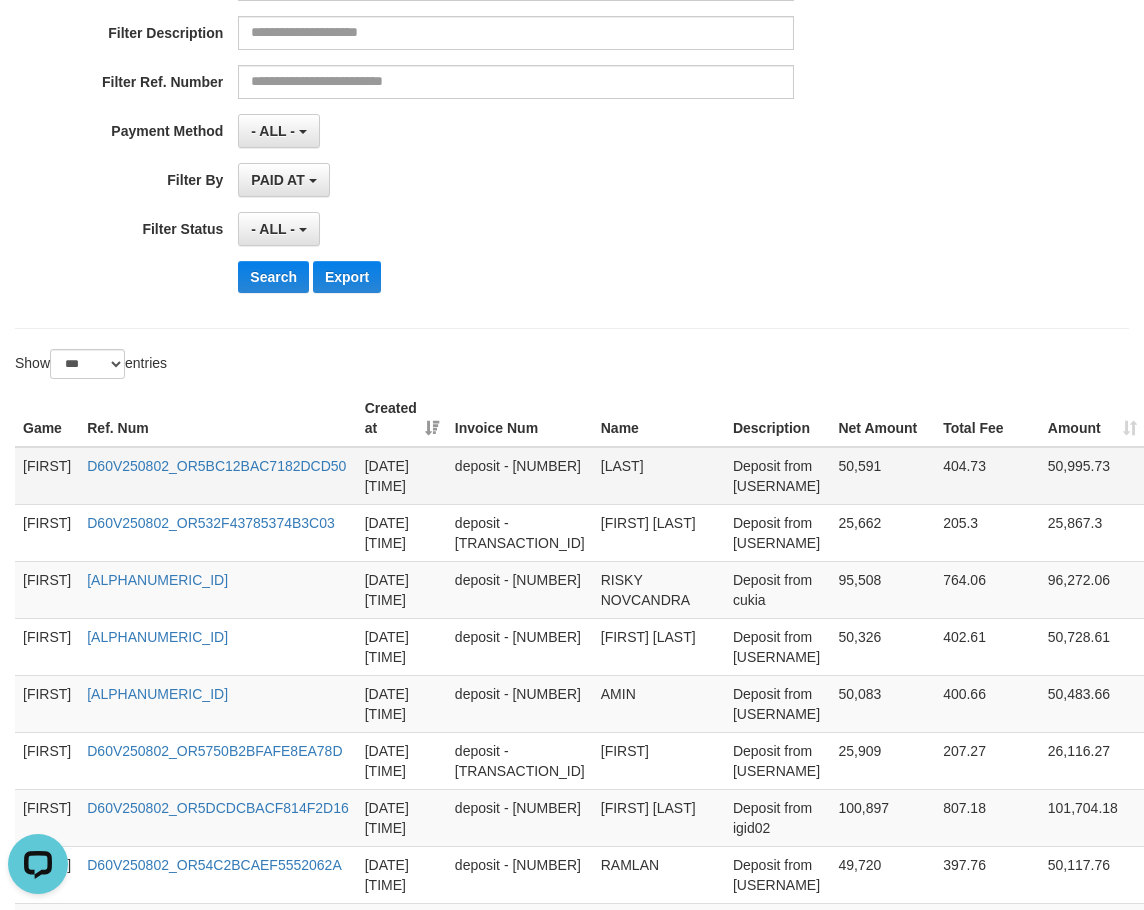 click on "[FIRST]" at bounding box center [47, 476] 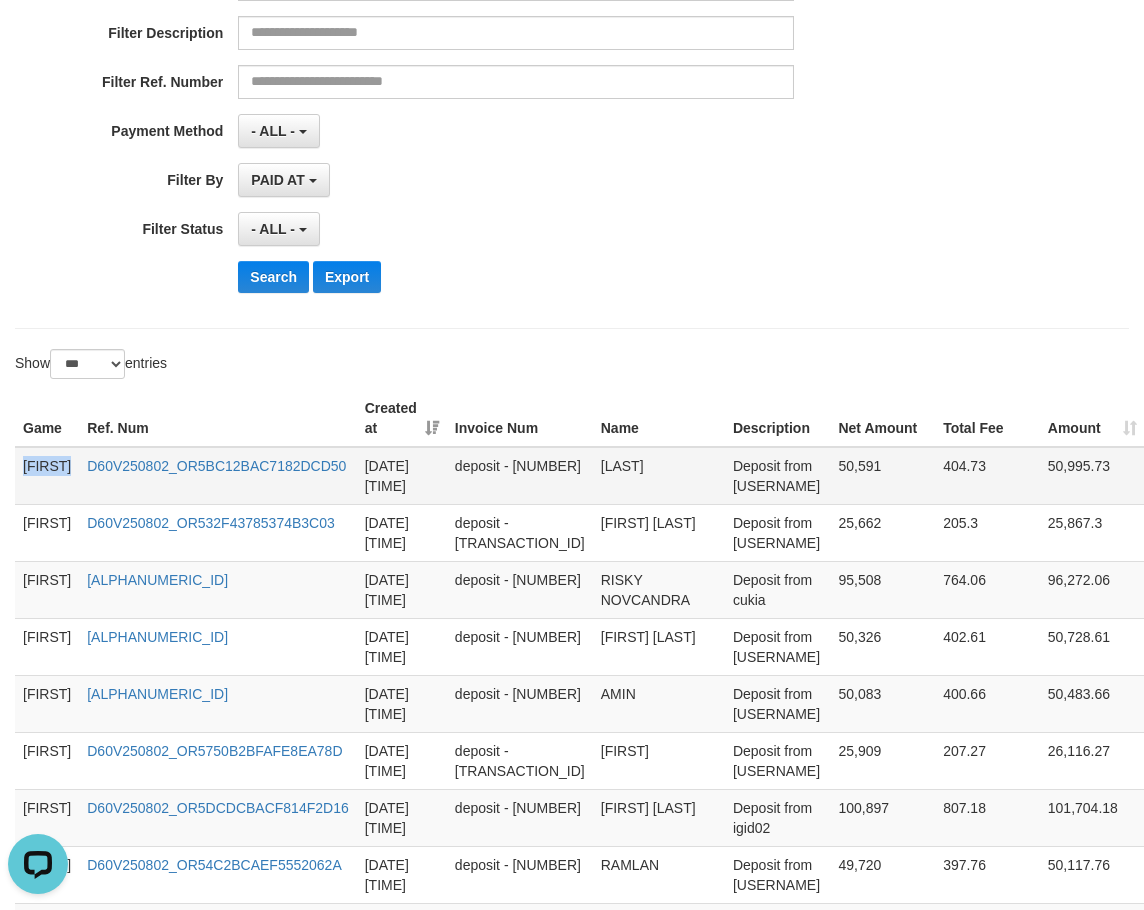 click on "[FIRST]" at bounding box center (47, 476) 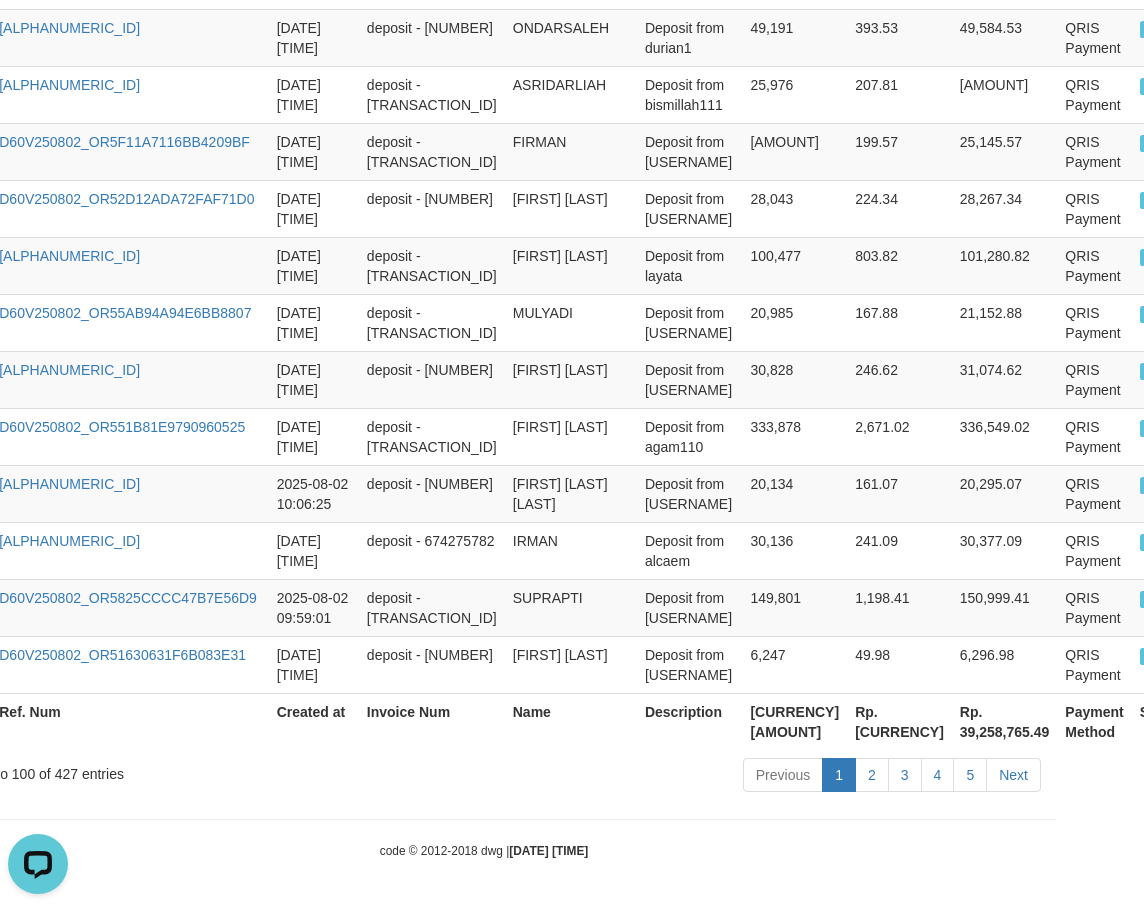 scroll, scrollTop: 5787, scrollLeft: 90, axis: both 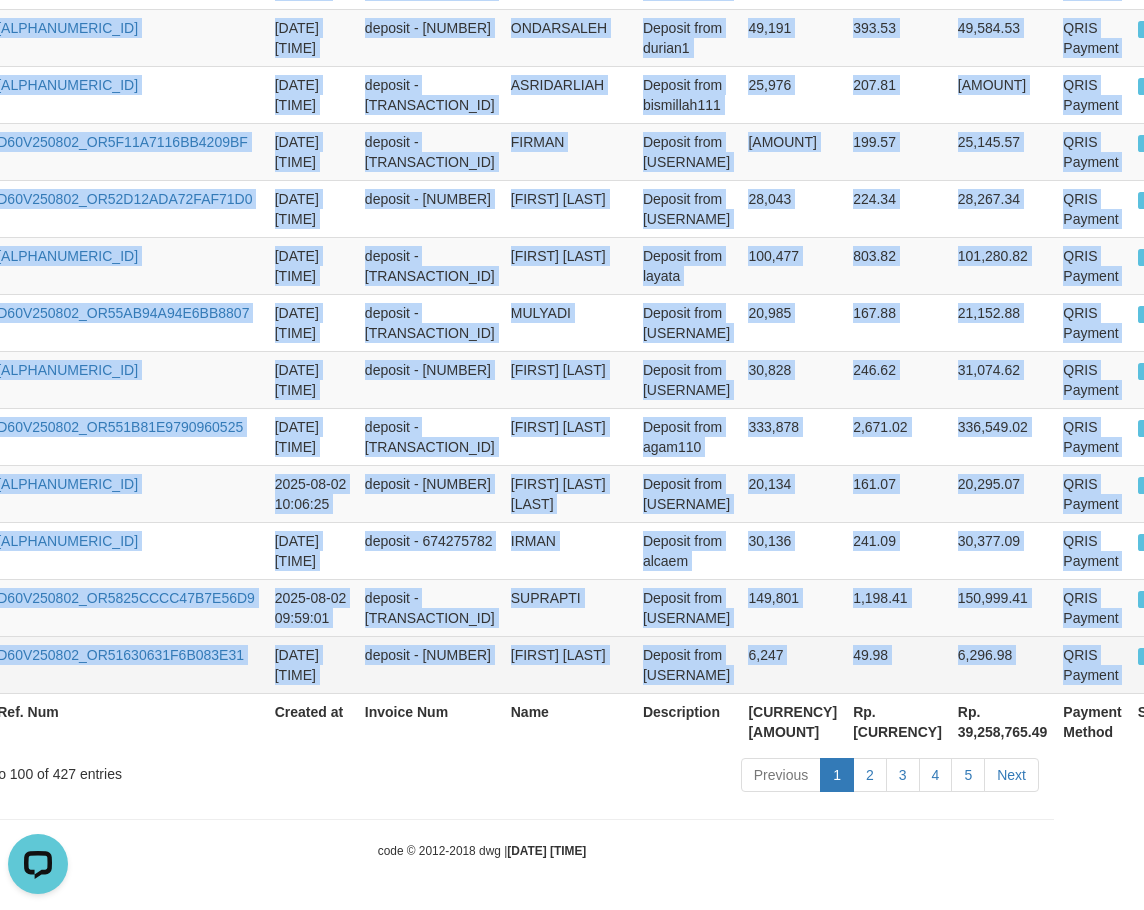 click on "P" at bounding box center [1159, 664] 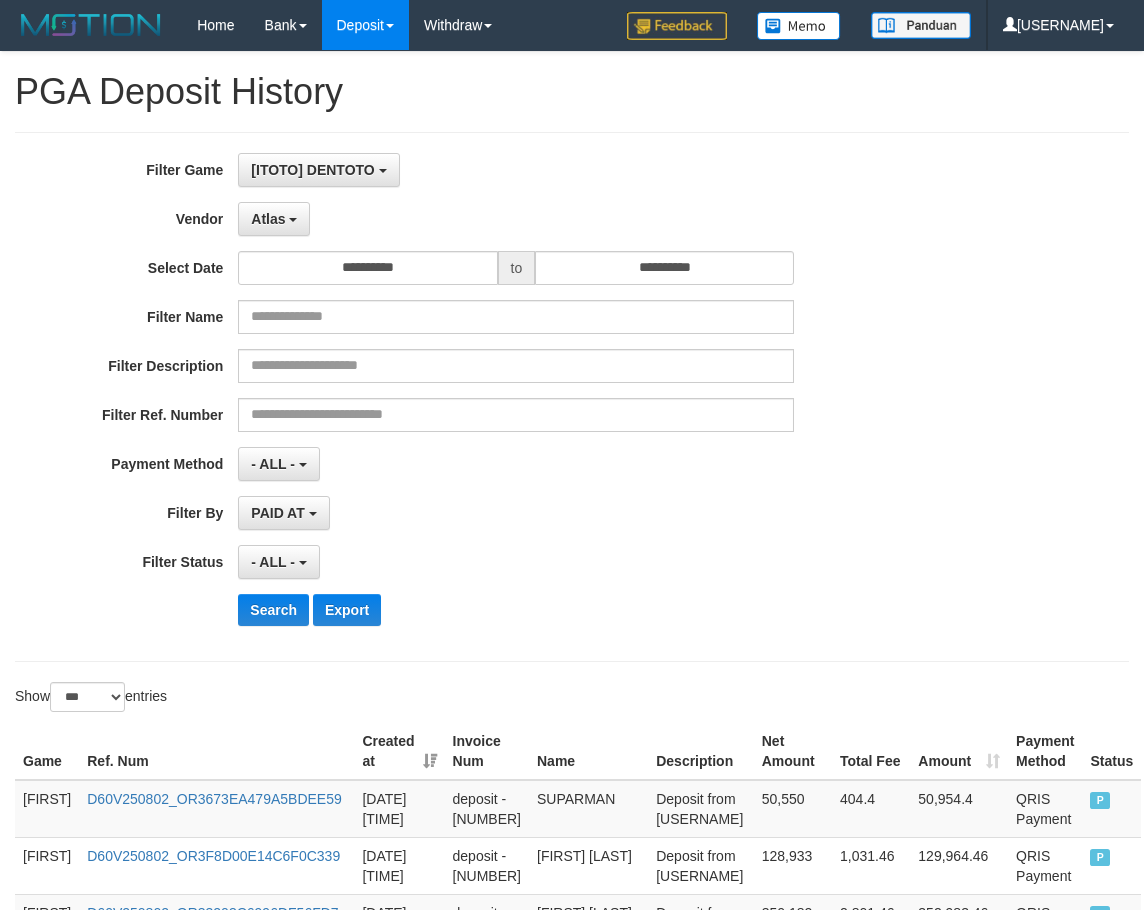 select on "**********" 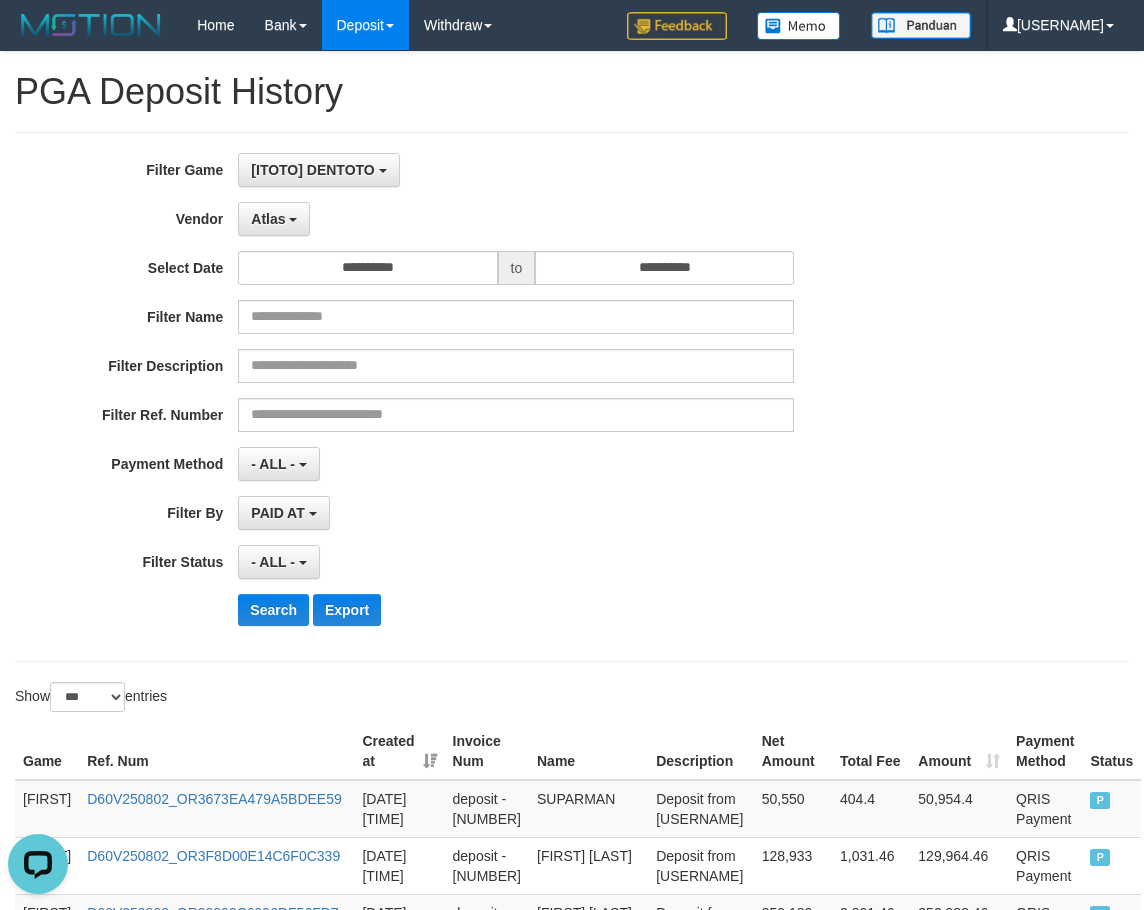 scroll, scrollTop: 0, scrollLeft: 0, axis: both 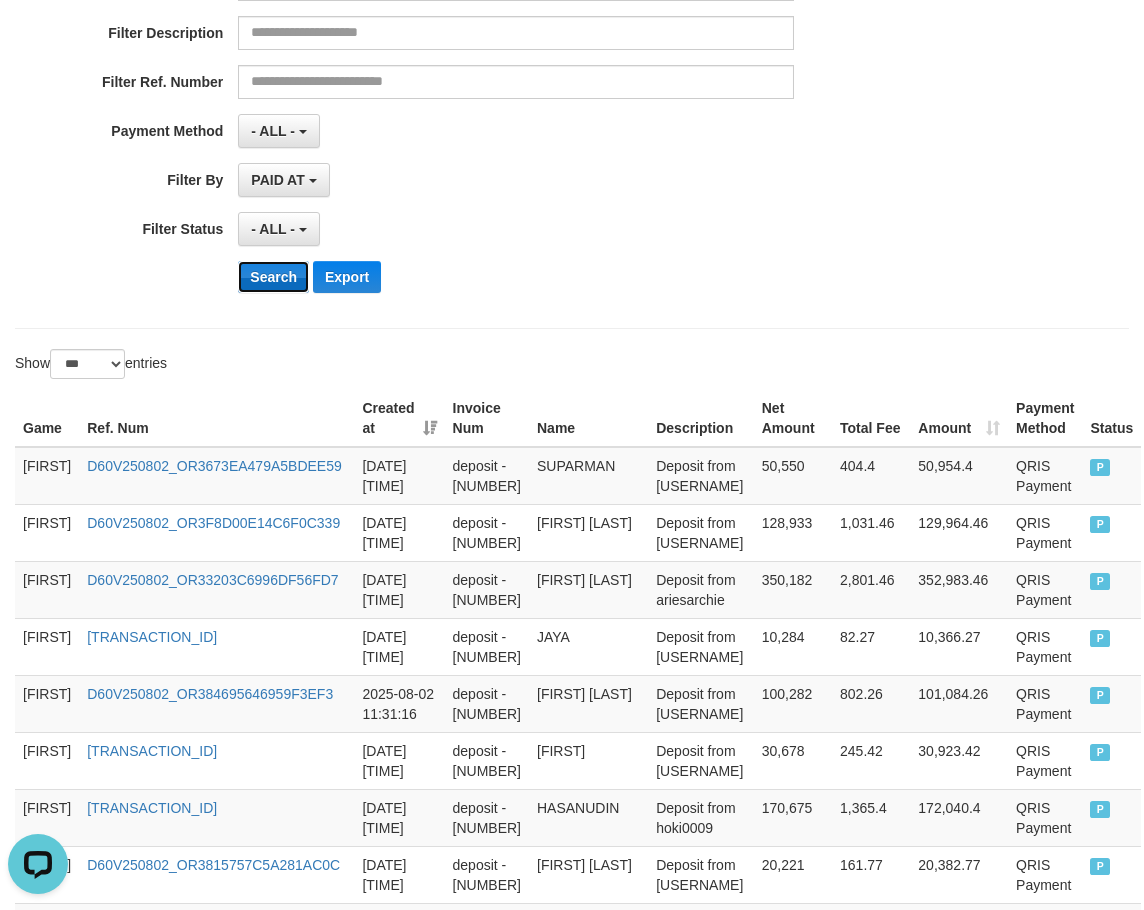 click on "Search" at bounding box center [273, 277] 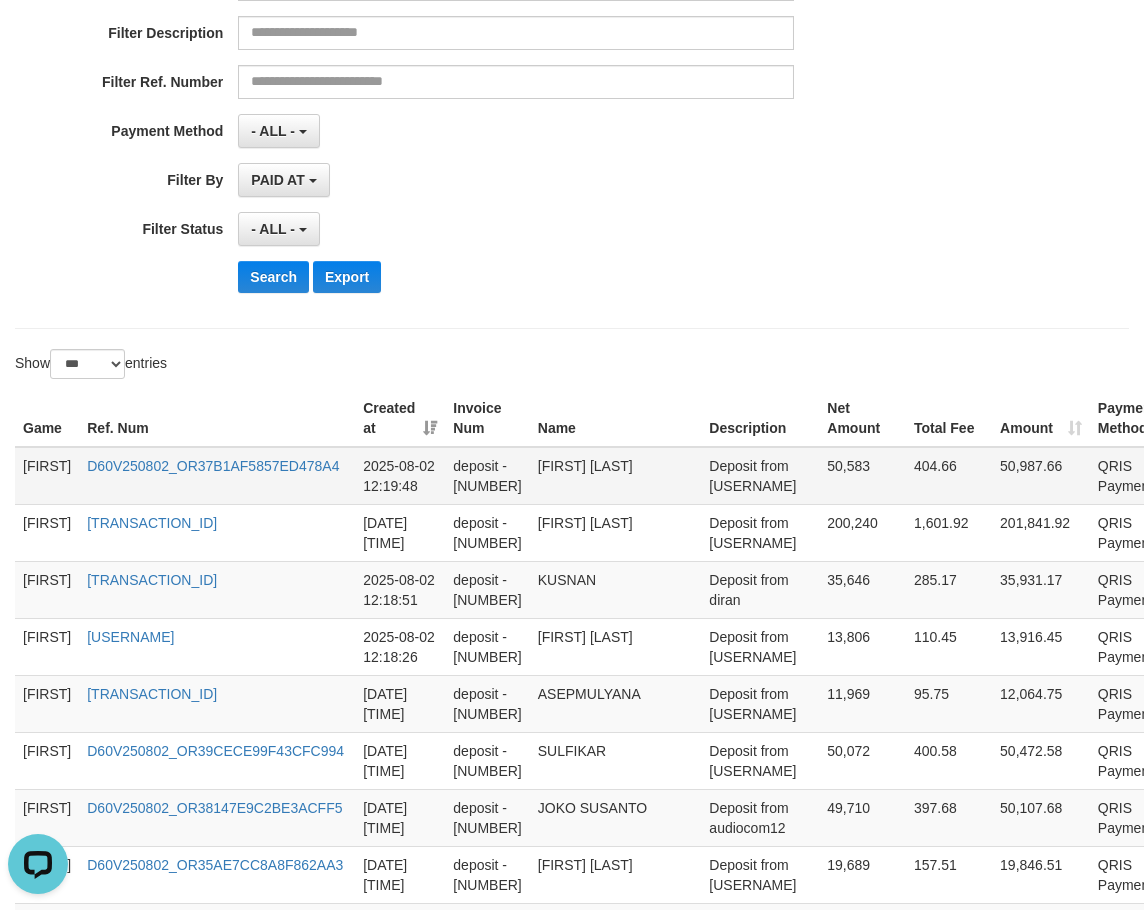 click on "[FIRST]" at bounding box center [47, 476] 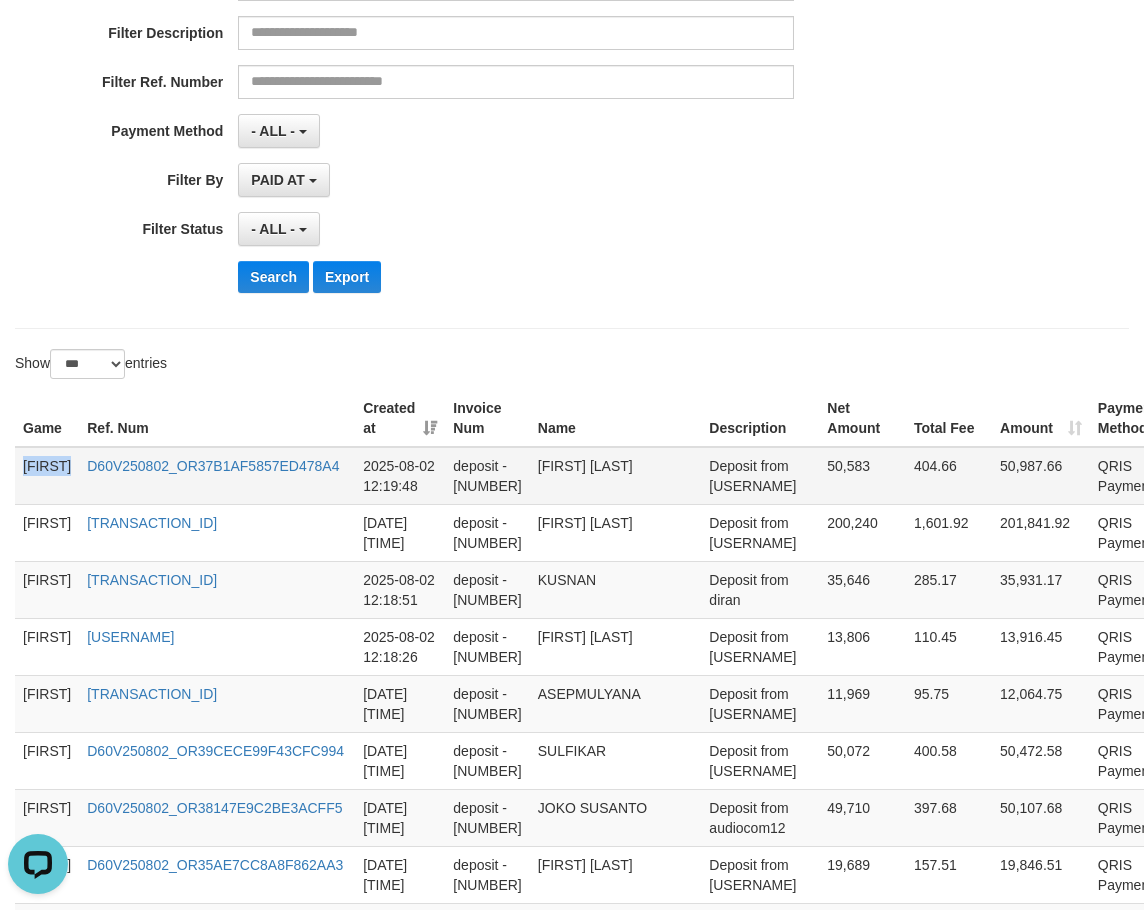 click on "[FIRST]" at bounding box center (47, 476) 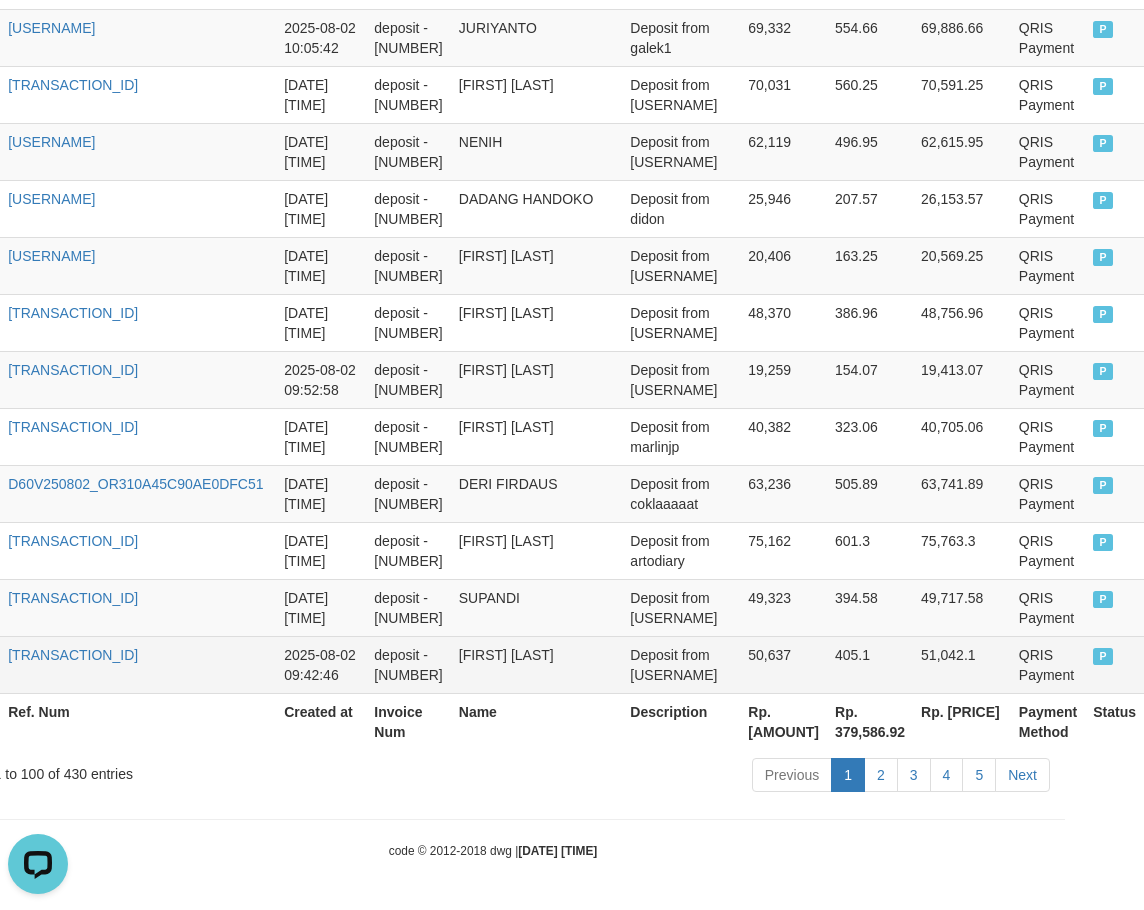 scroll, scrollTop: 5787, scrollLeft: 108, axis: both 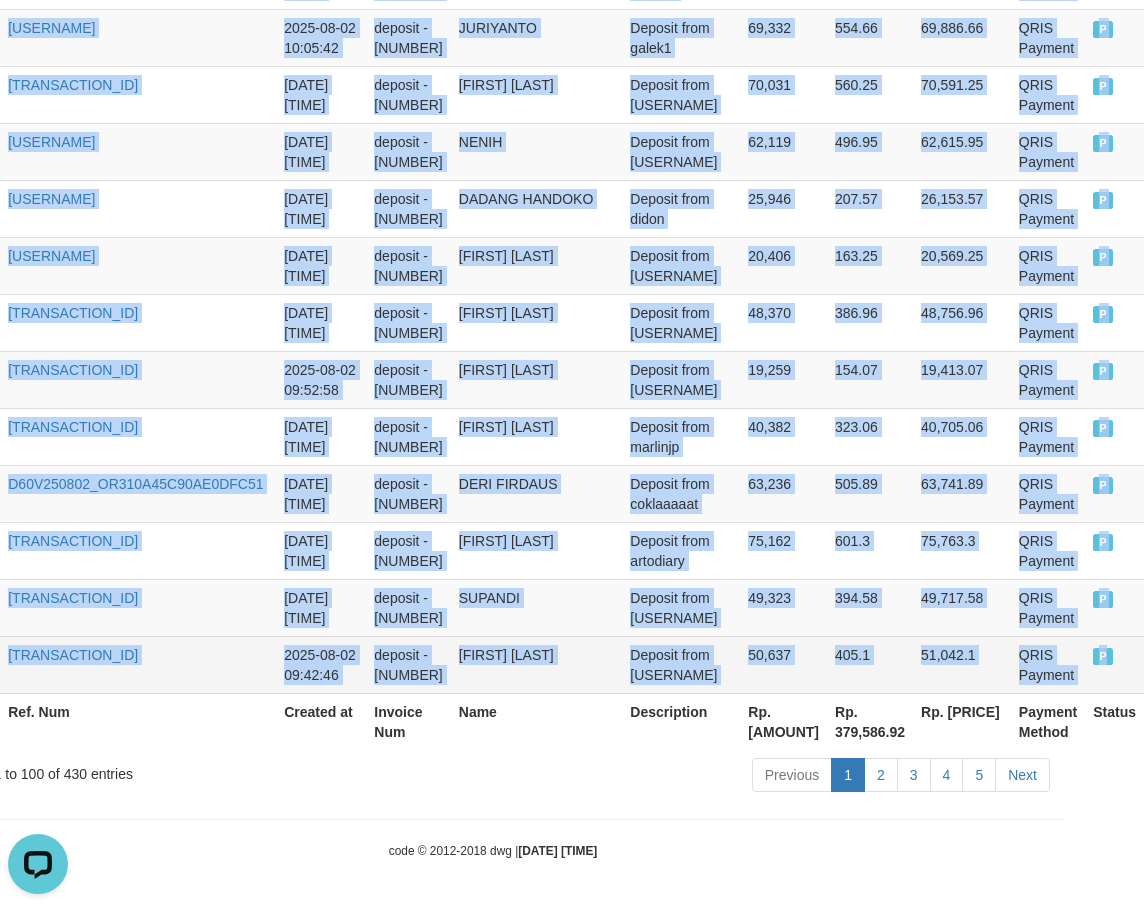 click on "P" at bounding box center [1114, 664] 